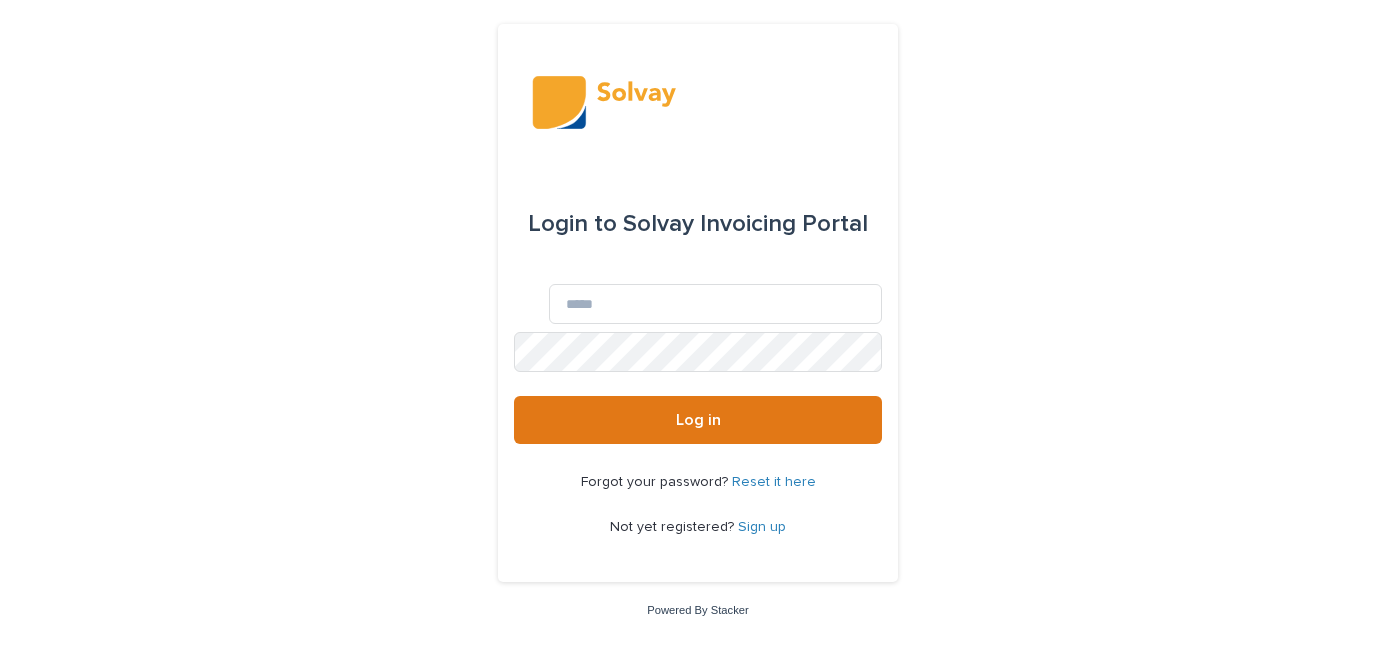 scroll, scrollTop: 0, scrollLeft: 0, axis: both 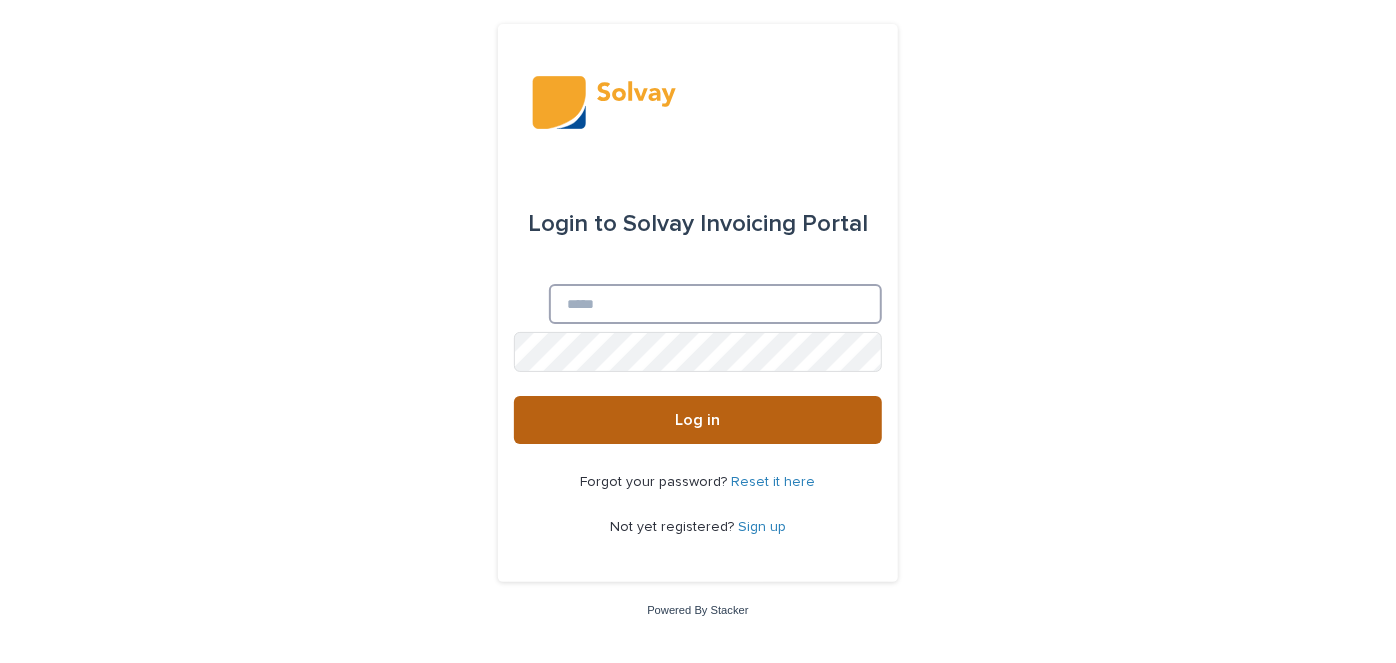 type on "**********" 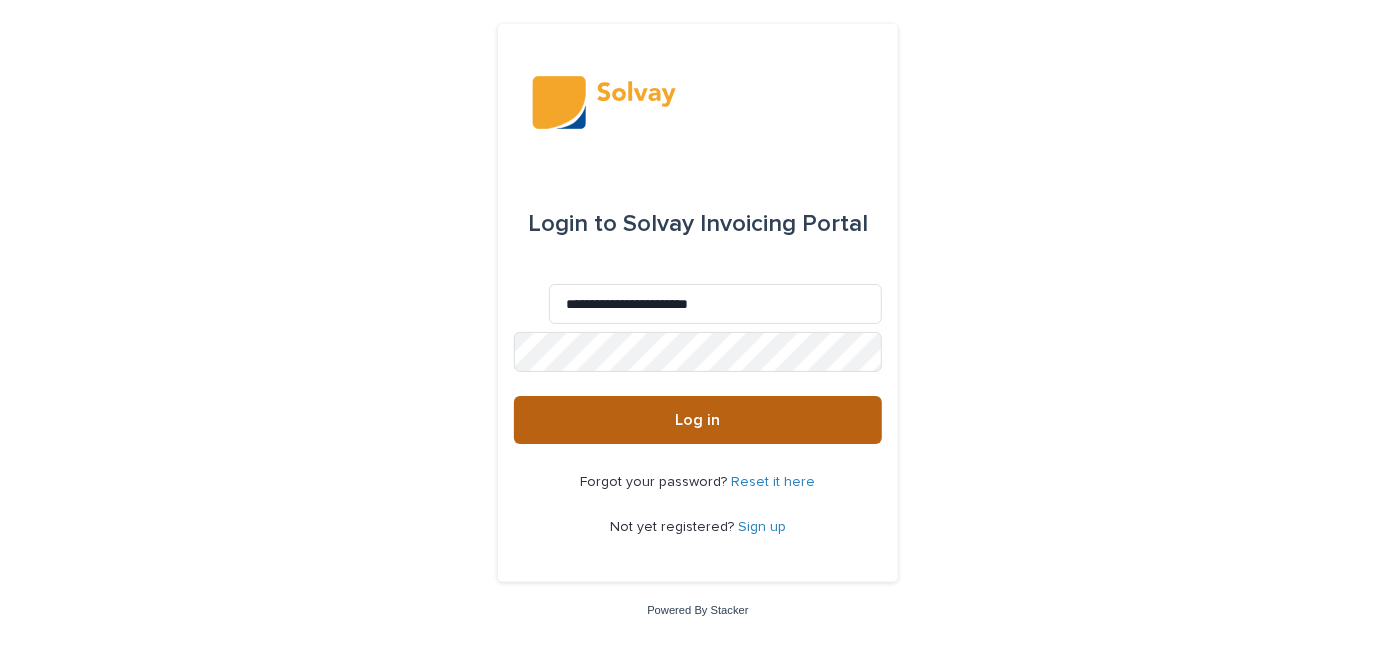 click on "Log in" at bounding box center (698, 420) 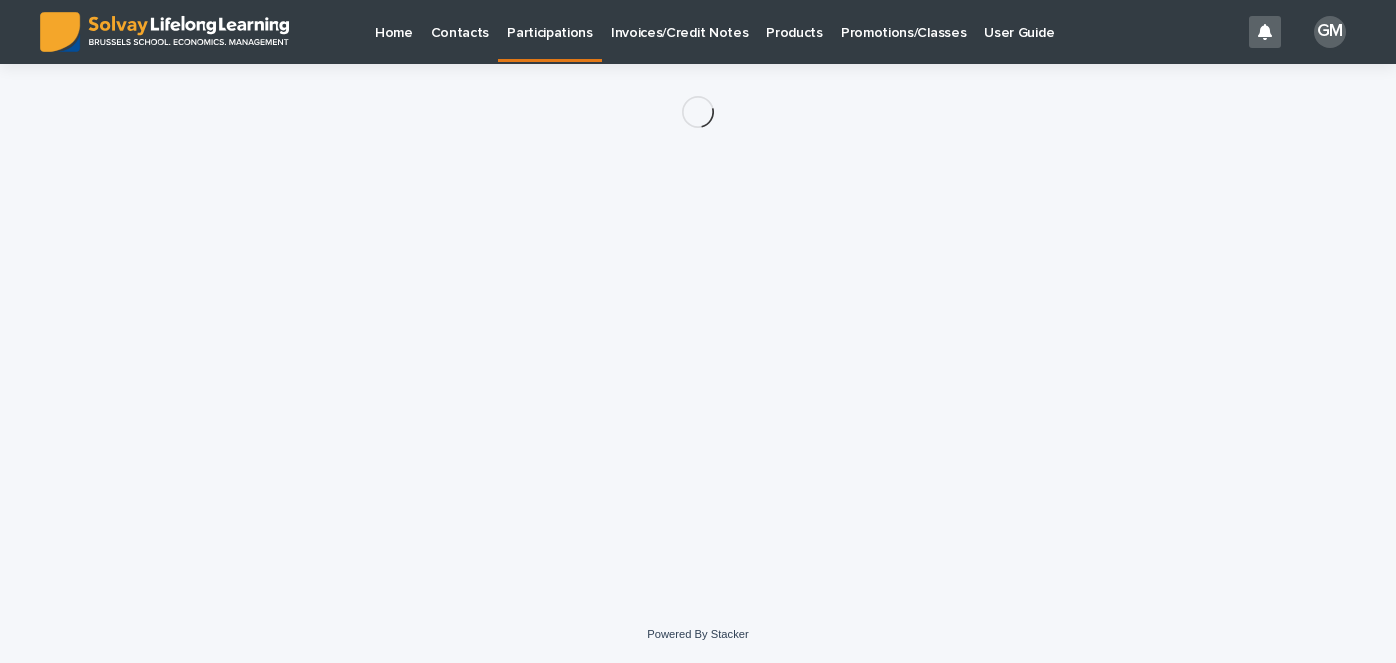 scroll, scrollTop: 0, scrollLeft: 0, axis: both 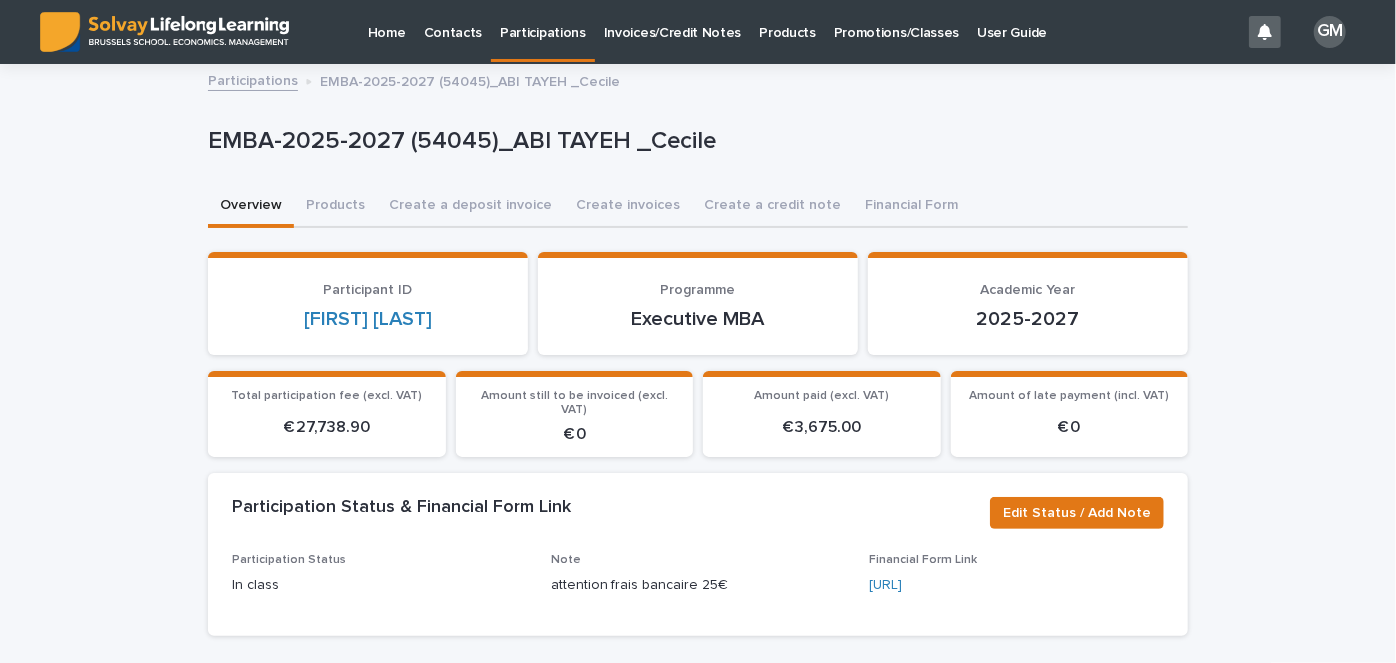 click on "Contacts" at bounding box center (453, 21) 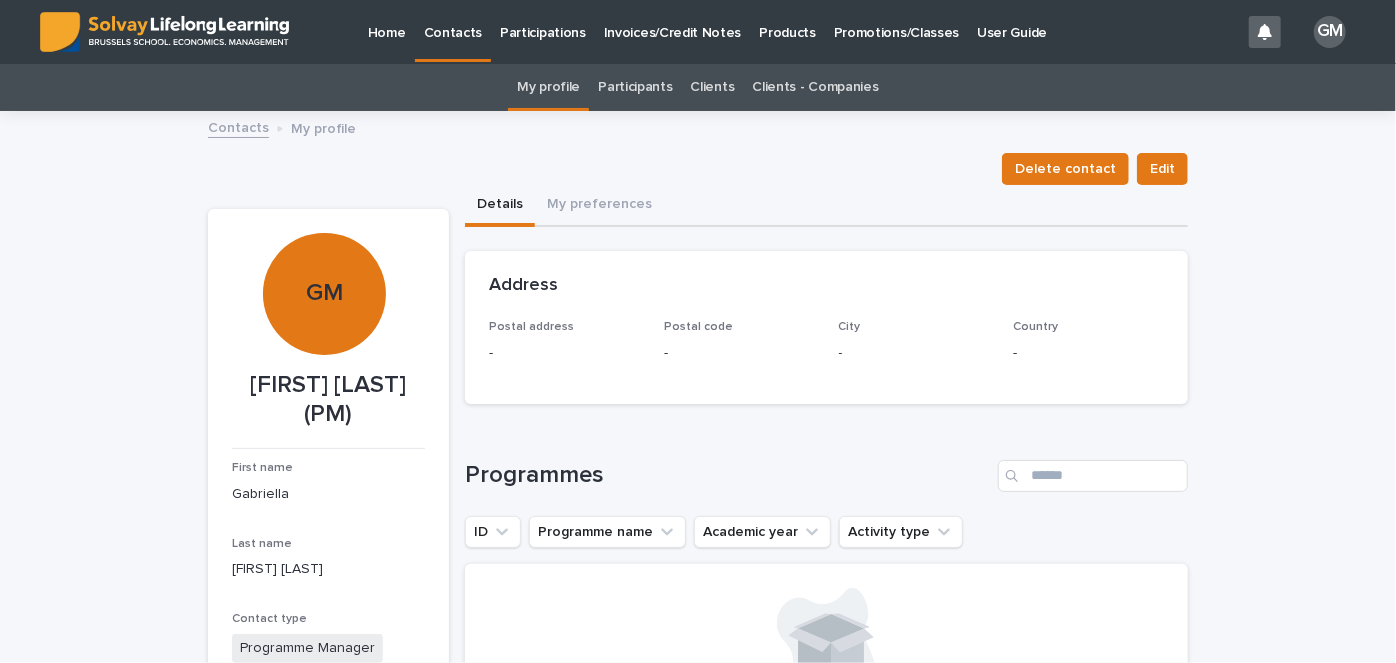 click on "Participations" at bounding box center (543, 21) 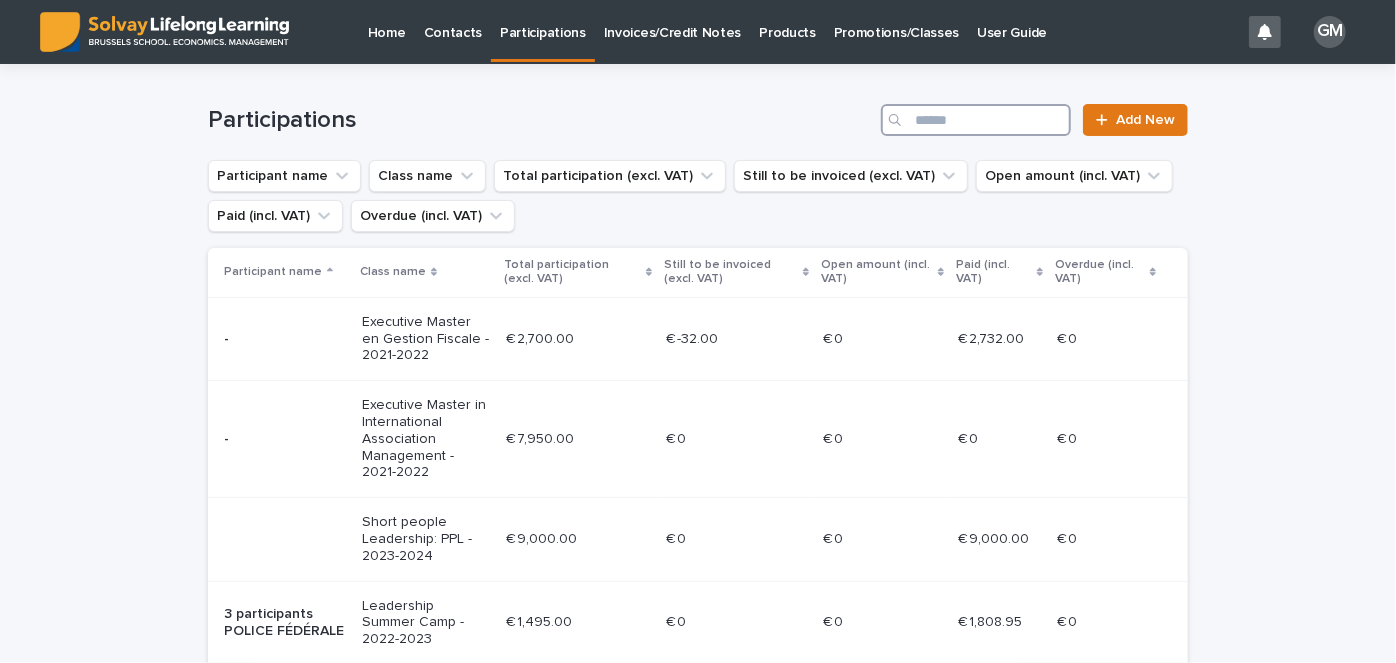 click at bounding box center (976, 120) 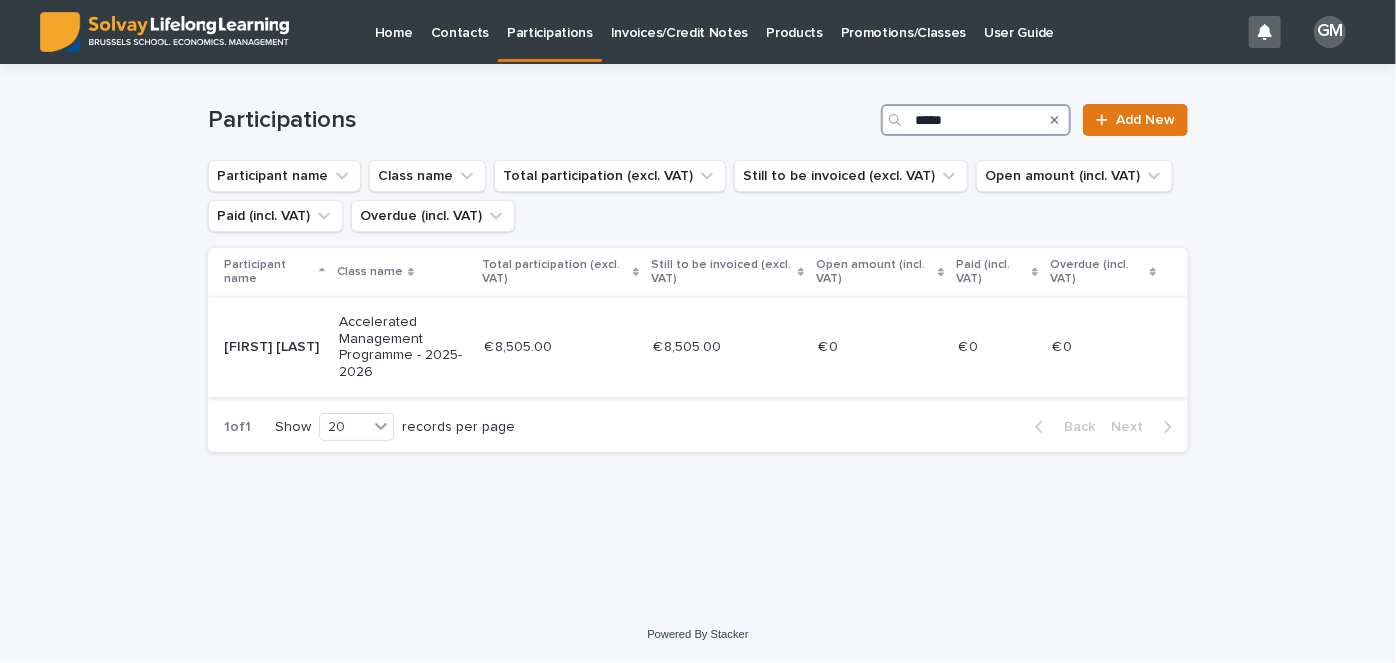 type on "*****" 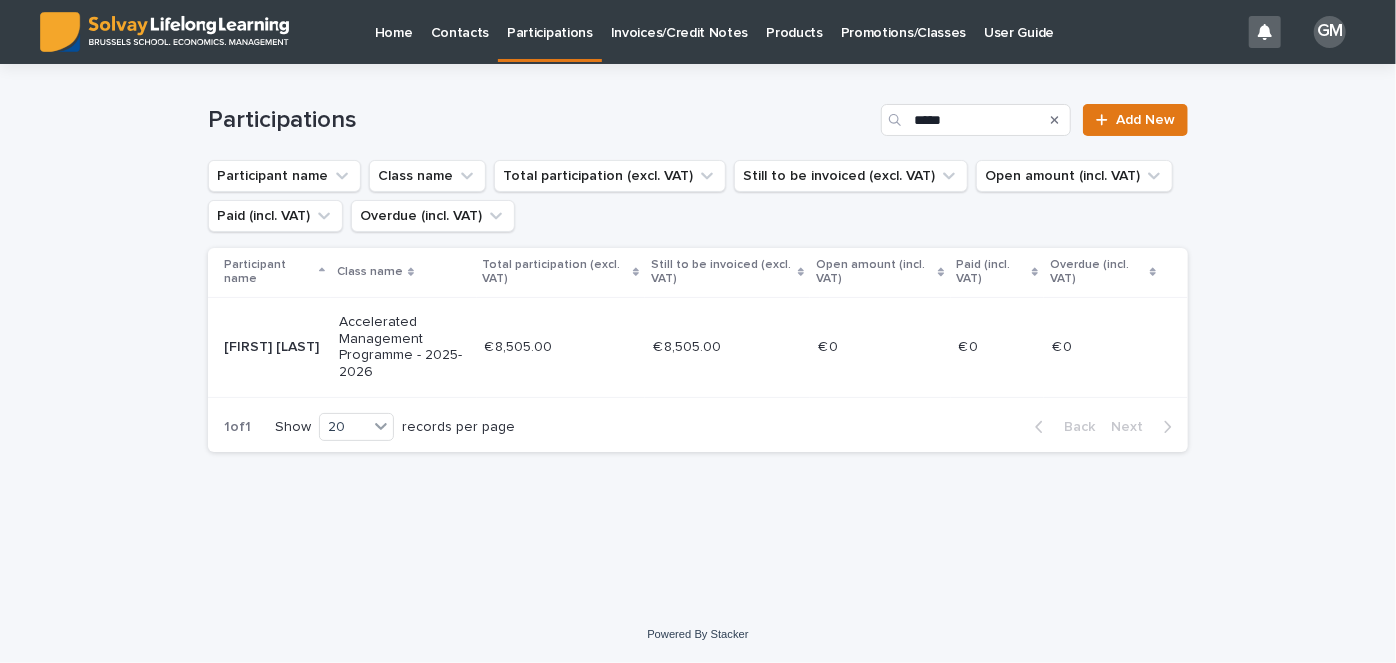 click on "Accelerated Management Programme - 2025-2026" at bounding box center (403, 347) 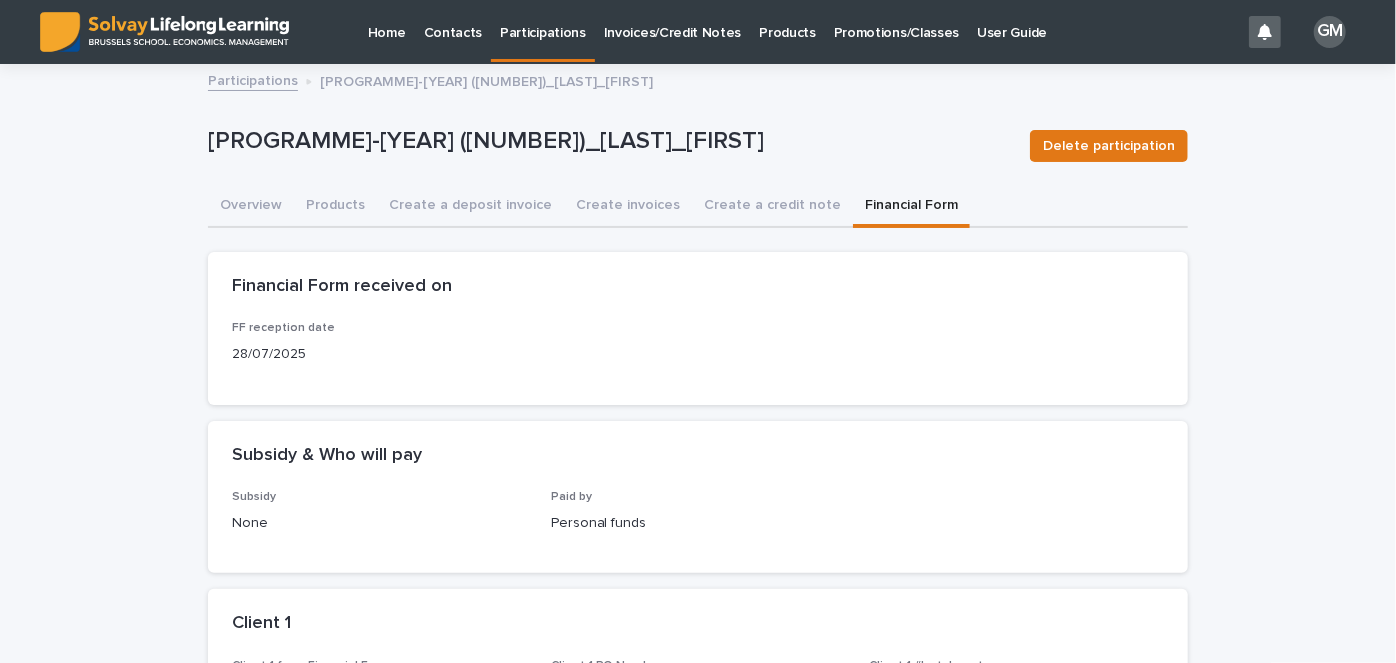 click on "Financial Form" at bounding box center (911, 207) 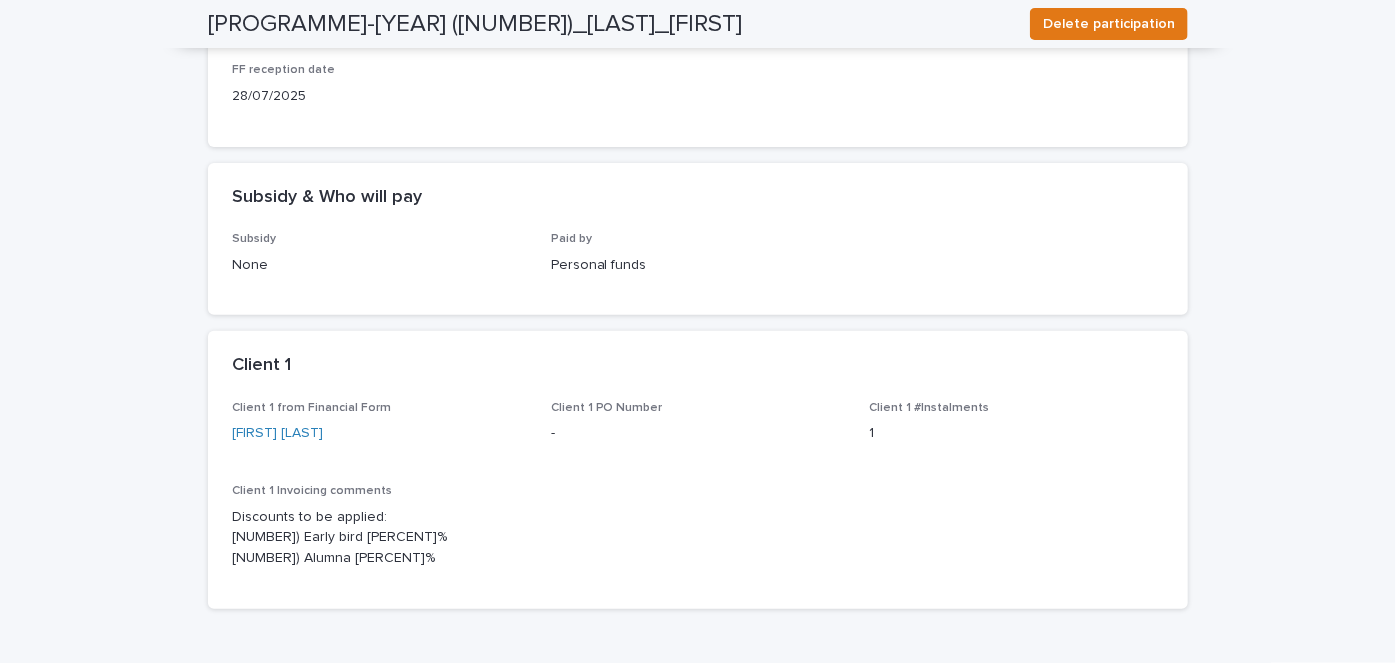scroll, scrollTop: 0, scrollLeft: 0, axis: both 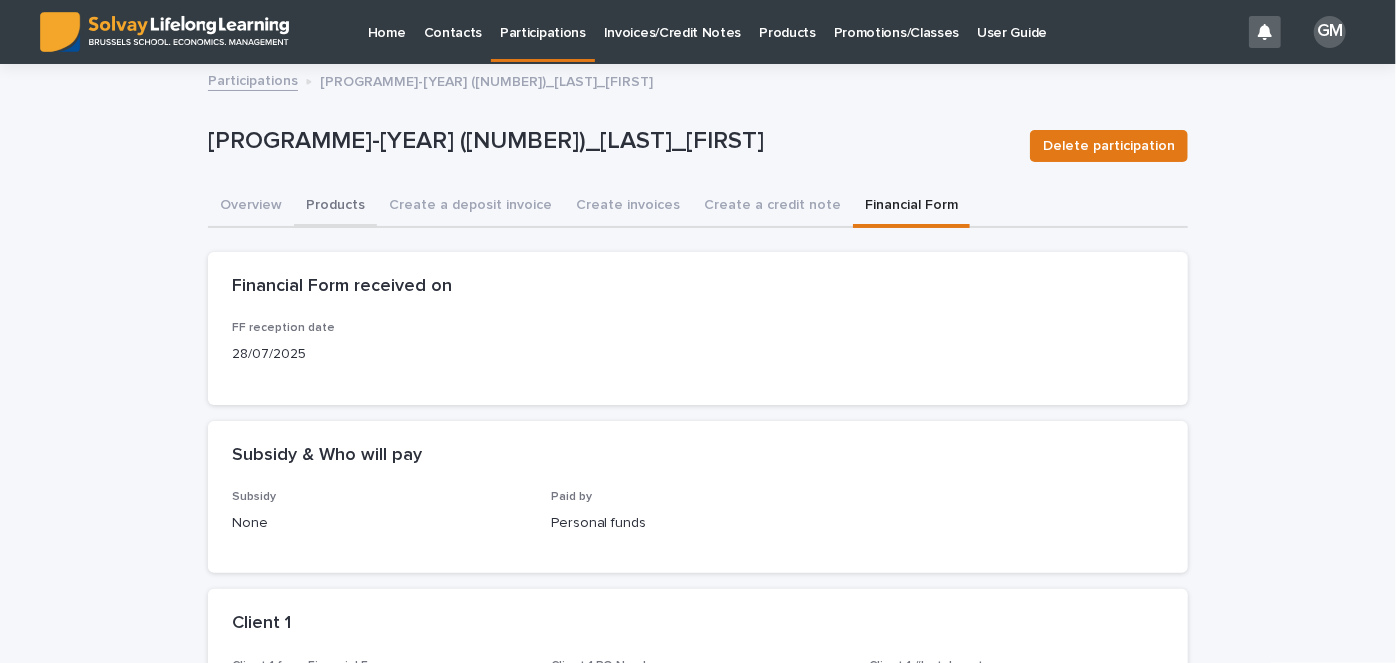 click on "Products" at bounding box center [335, 207] 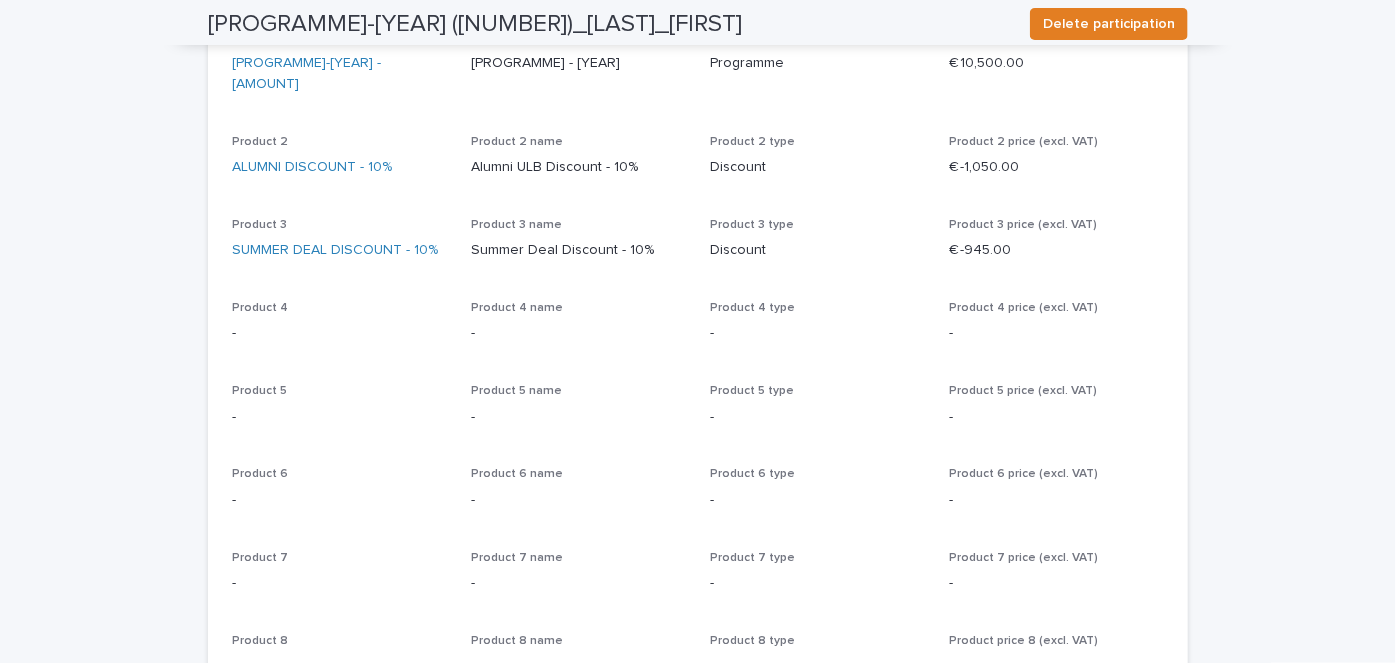 scroll, scrollTop: 0, scrollLeft: 0, axis: both 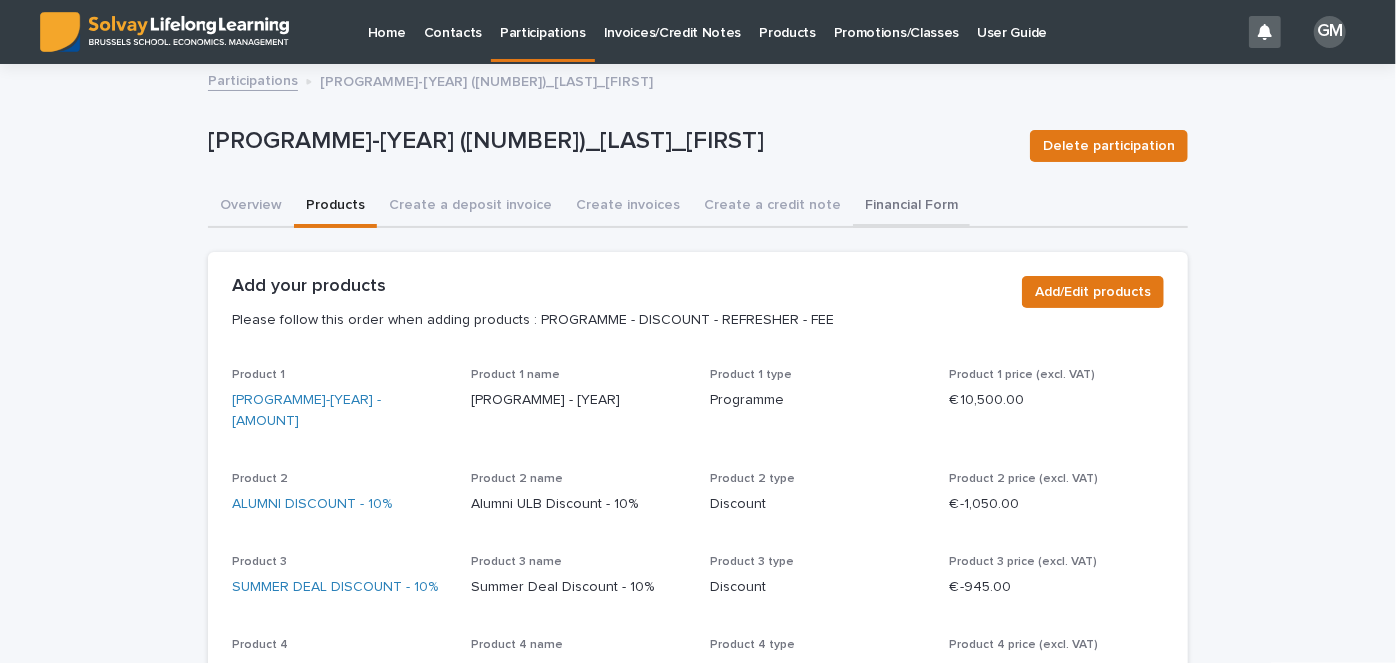 click on "Financial Form" at bounding box center (911, 207) 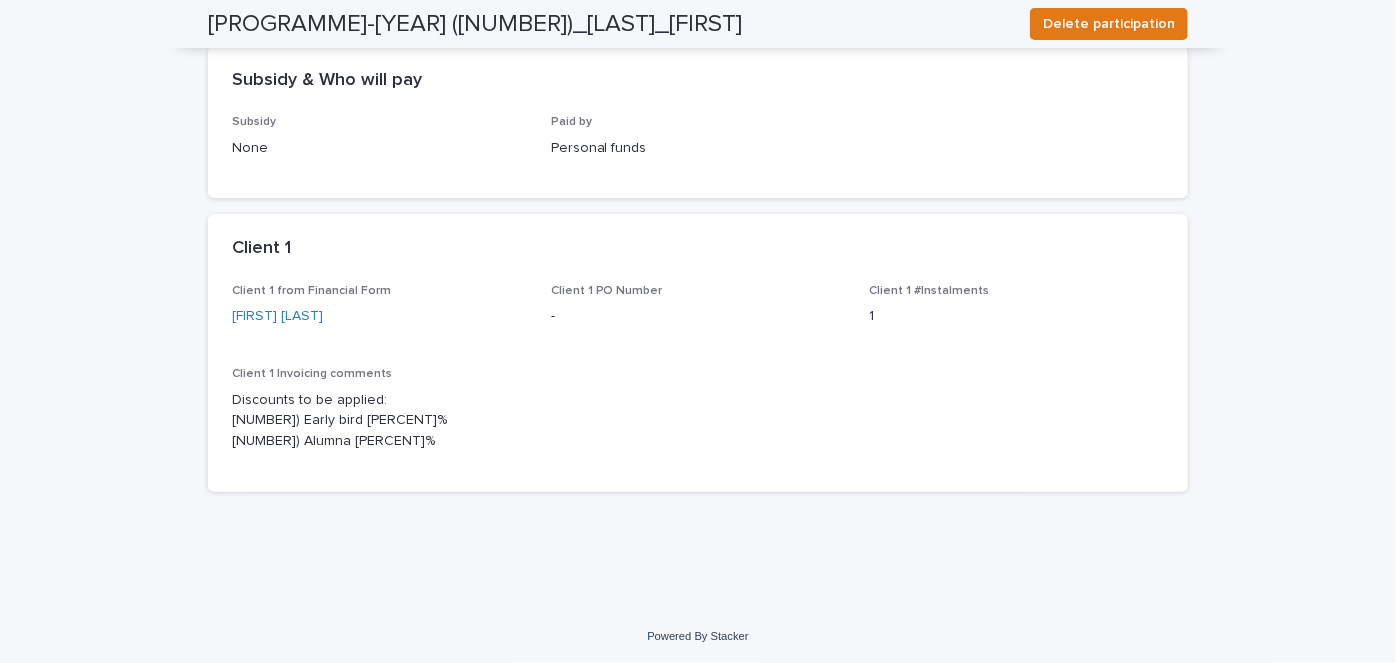 scroll, scrollTop: 0, scrollLeft: 0, axis: both 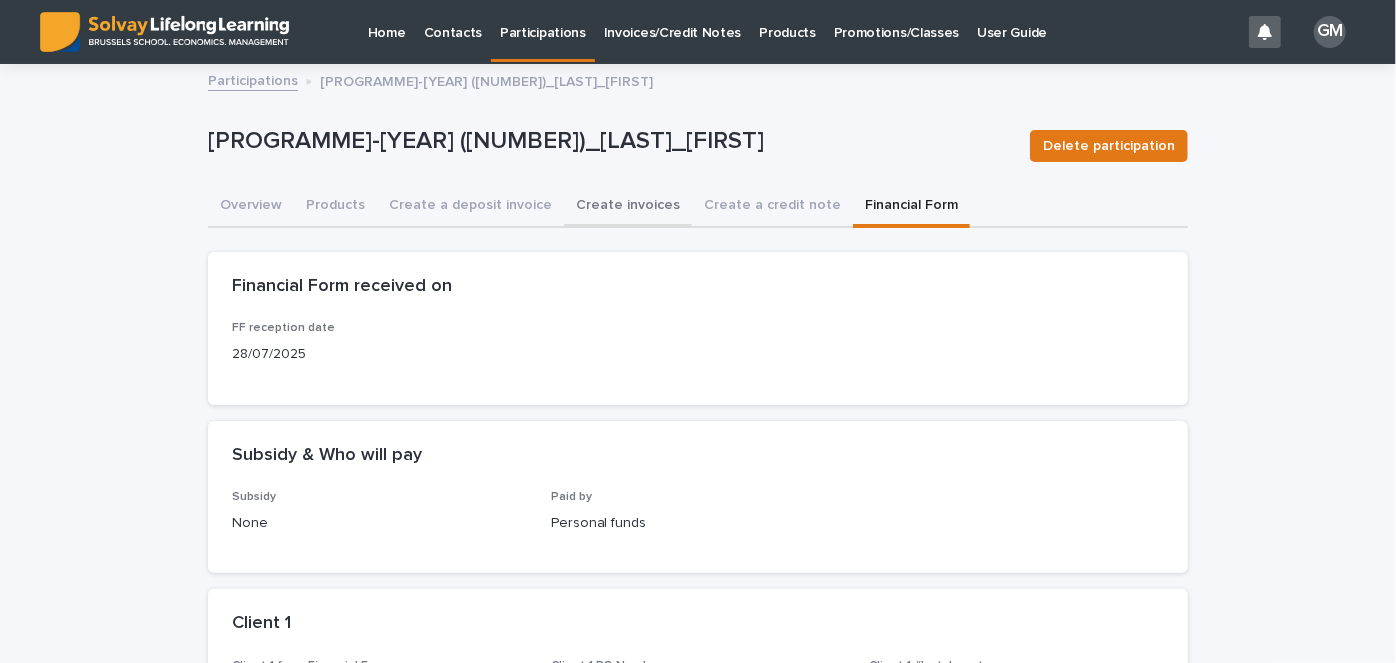 click on "Create invoices" at bounding box center (628, 207) 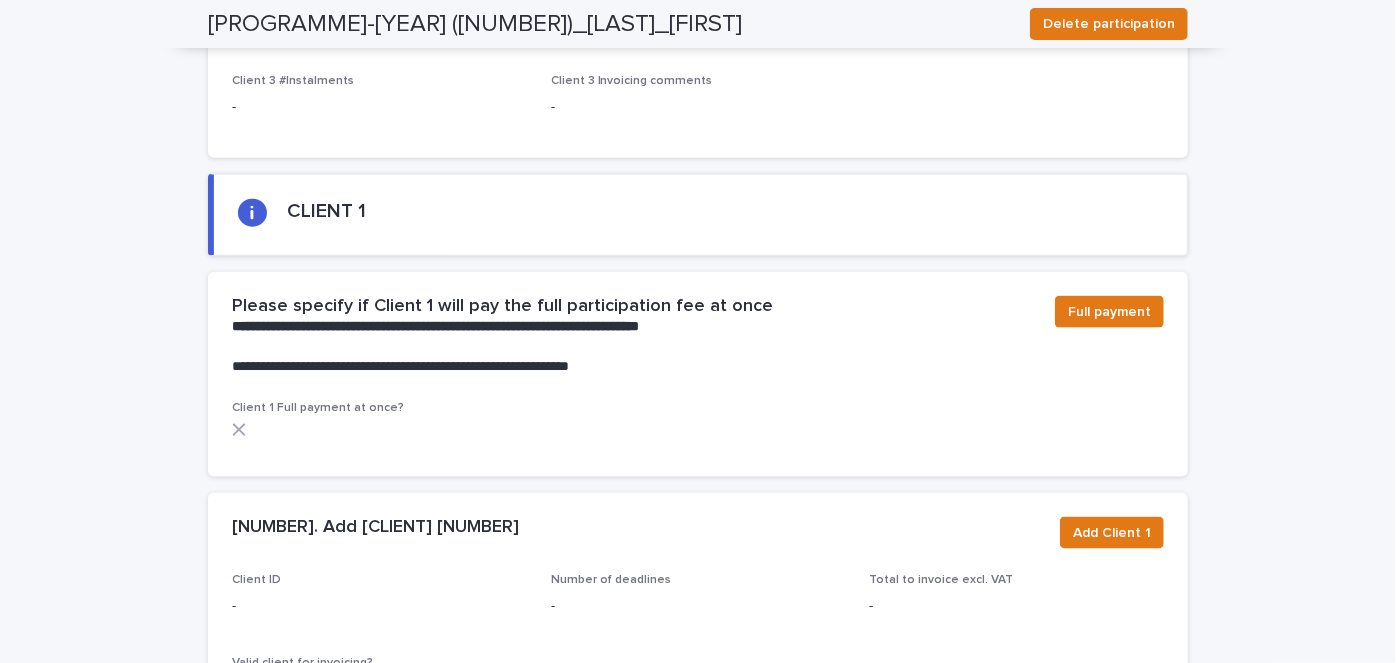 scroll, scrollTop: 1167, scrollLeft: 0, axis: vertical 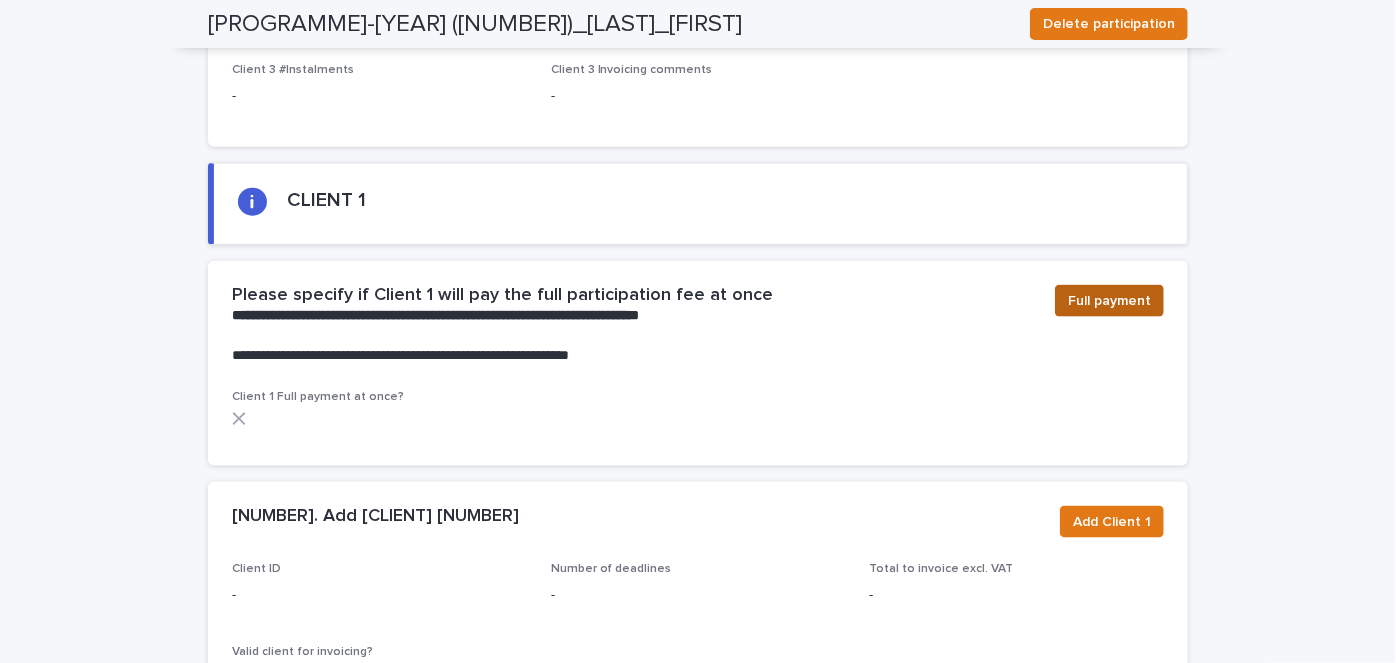 click on "Full payment" at bounding box center [1109, 301] 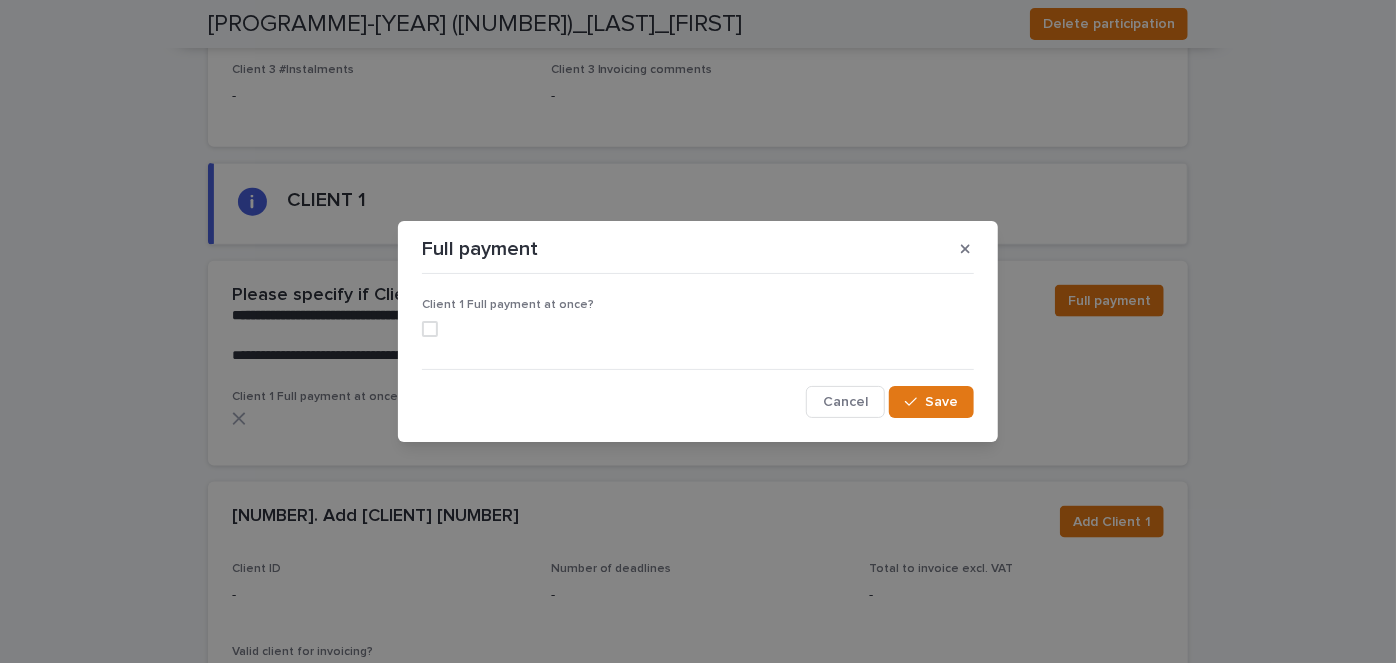 click at bounding box center [430, 329] 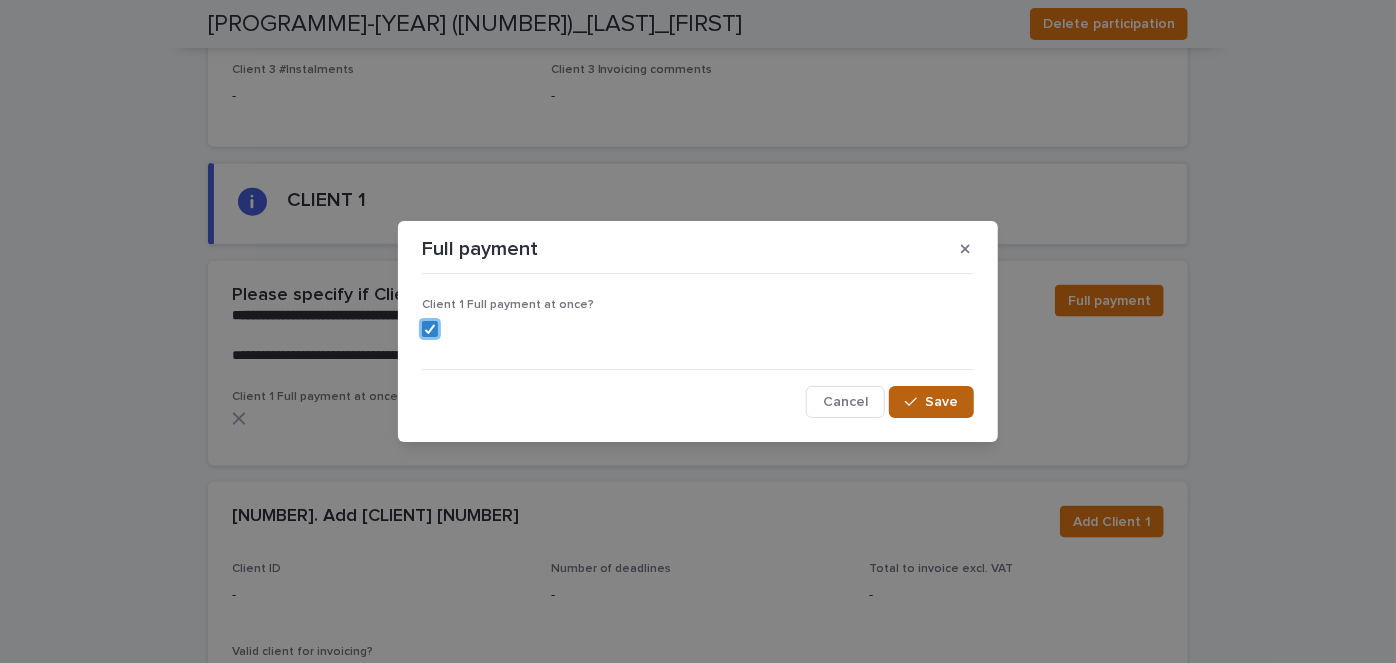 click on "Save" at bounding box center [941, 402] 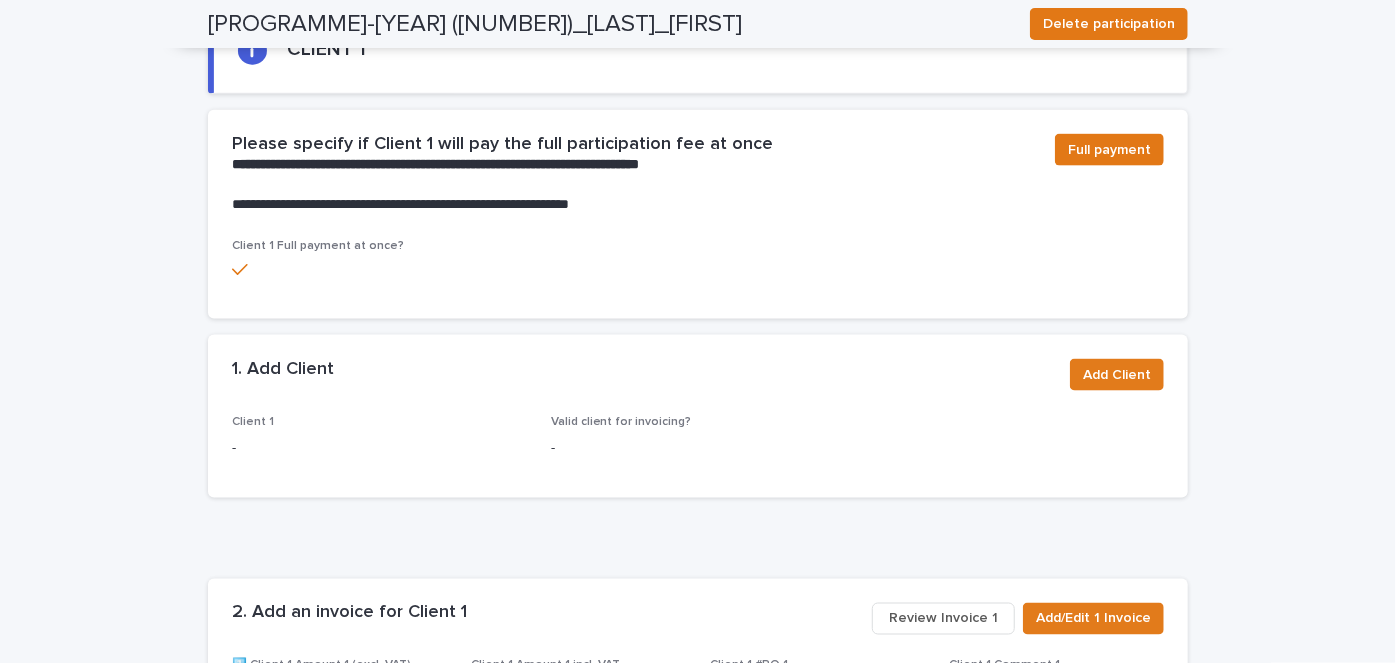 scroll, scrollTop: 1258, scrollLeft: 0, axis: vertical 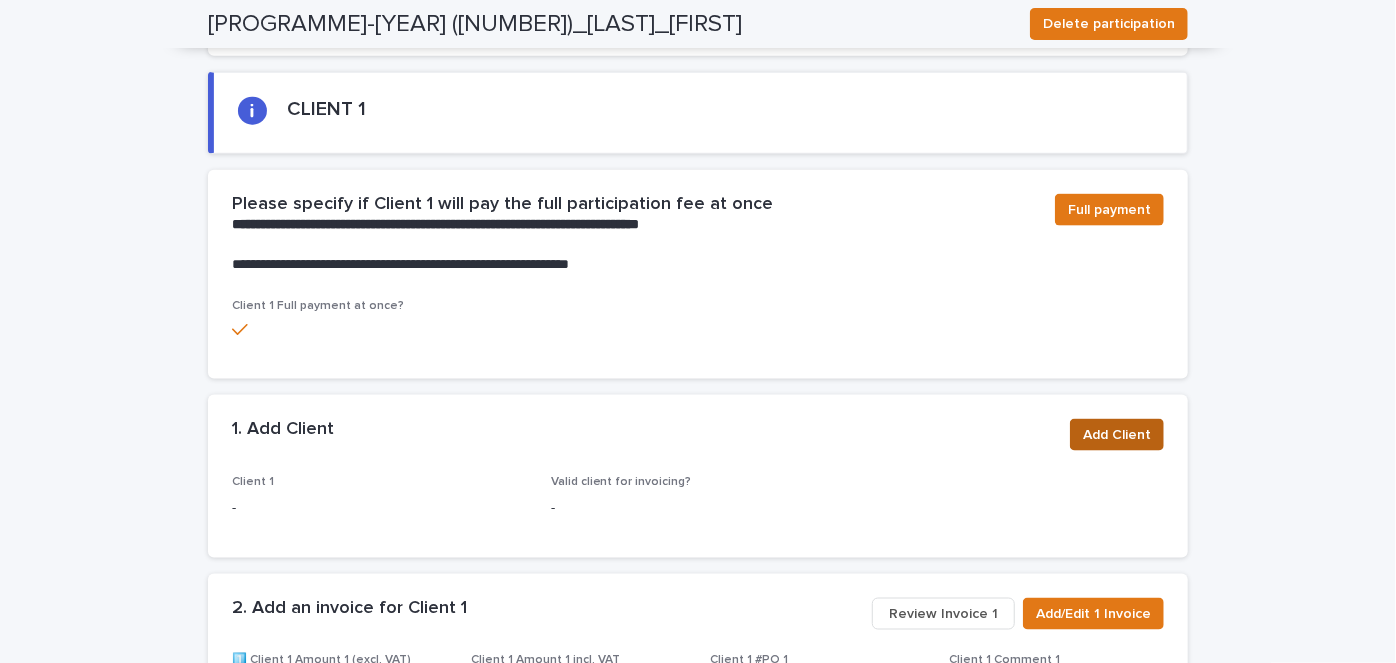 drag, startPoint x: 1123, startPoint y: 451, endPoint x: 1102, endPoint y: 434, distance: 27.018513 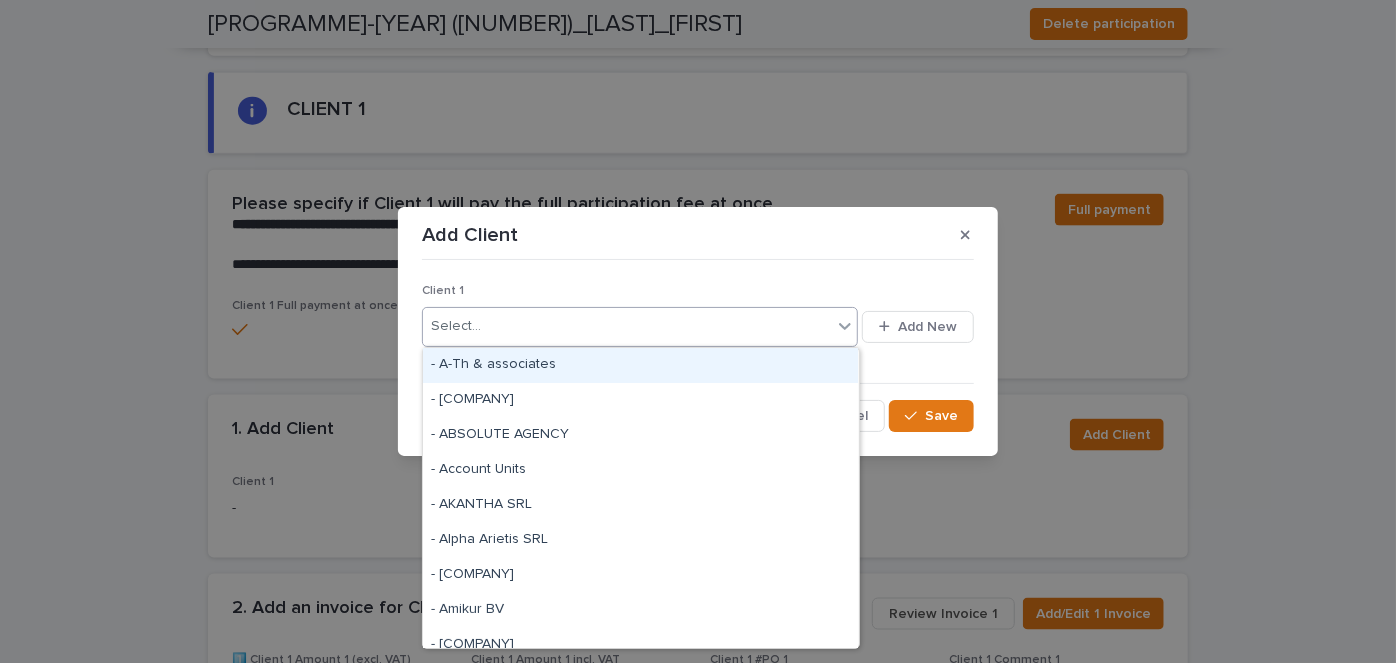 click on "Select..." at bounding box center (627, 326) 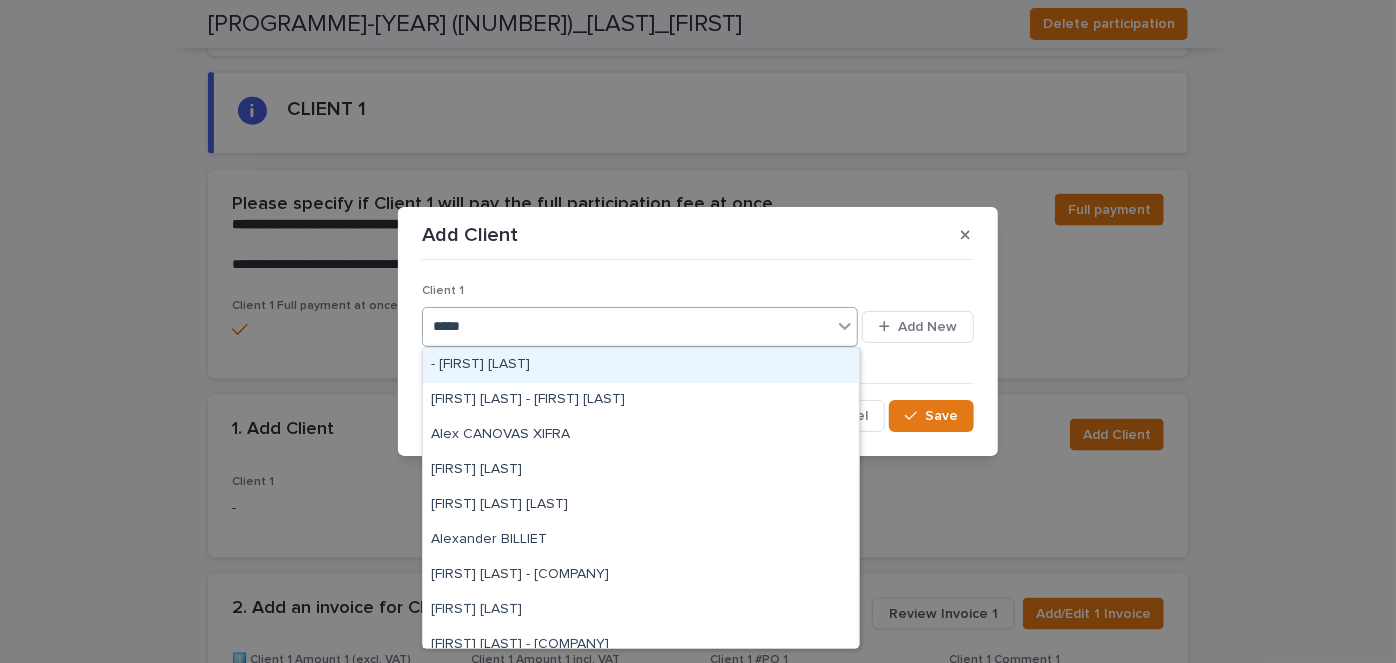 type on "******" 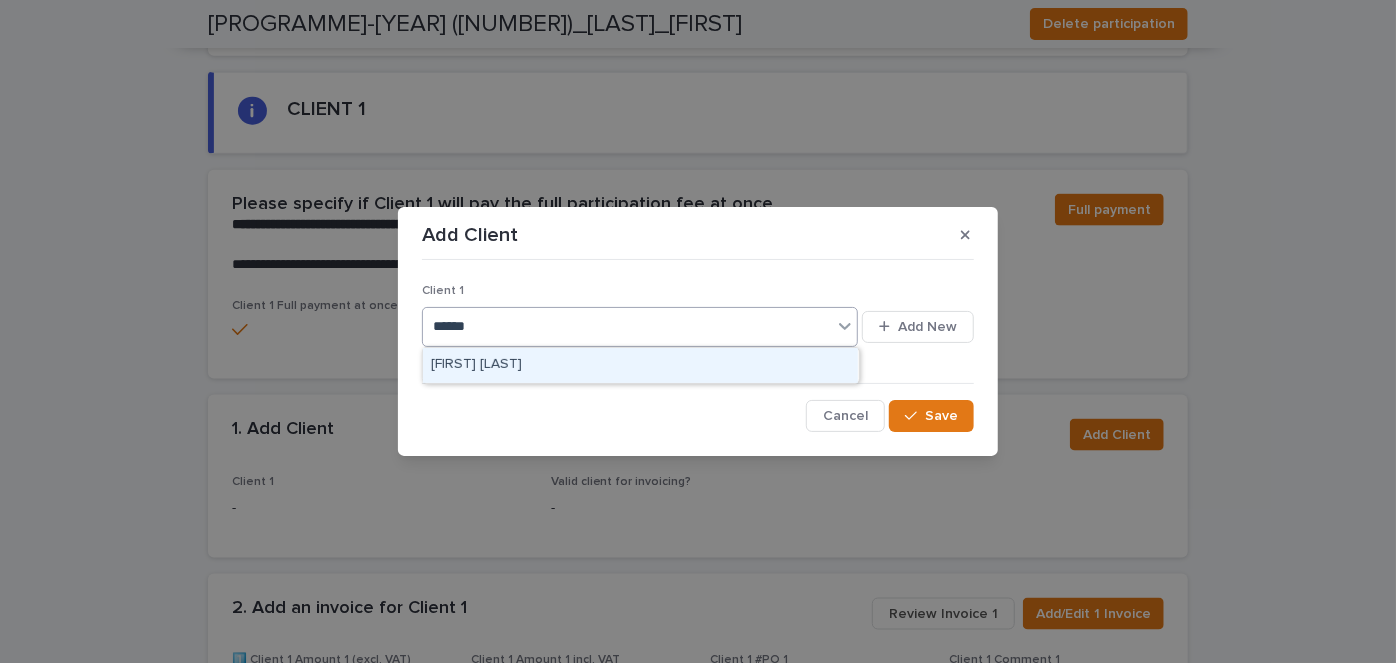 click on "[FIRST] [LAST]" at bounding box center (640, 365) 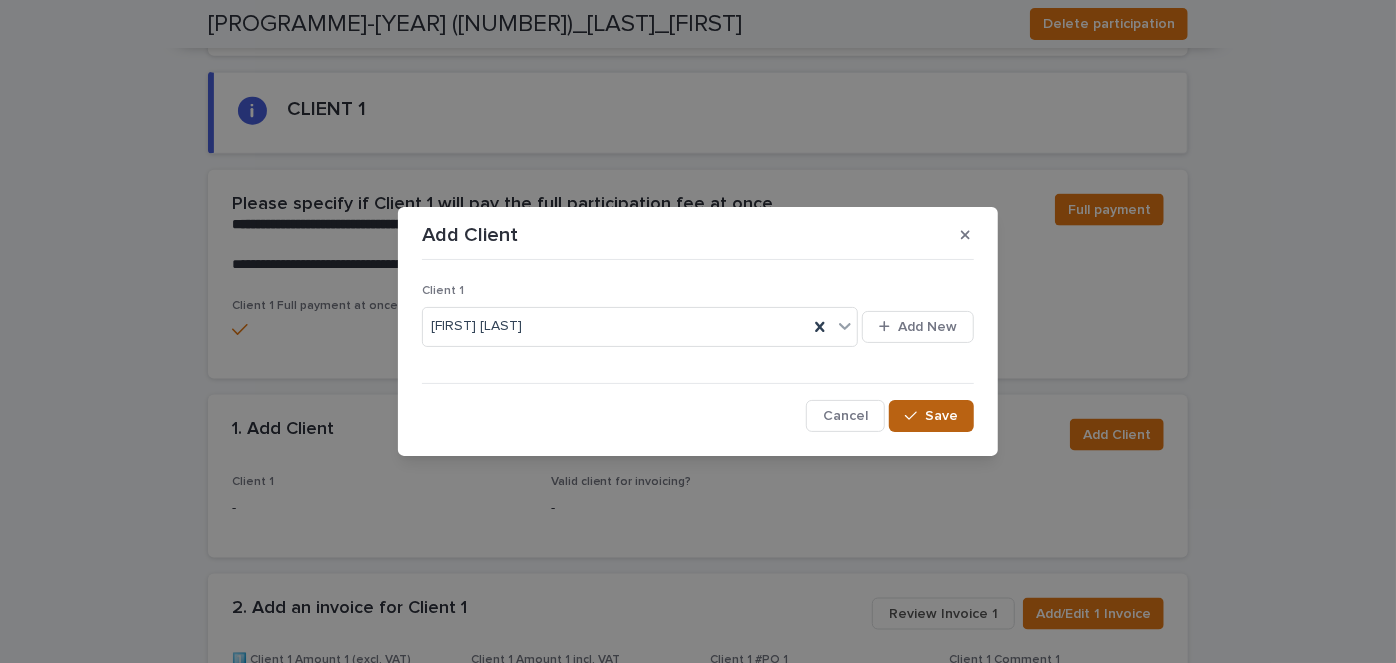 click on "Save" at bounding box center (941, 416) 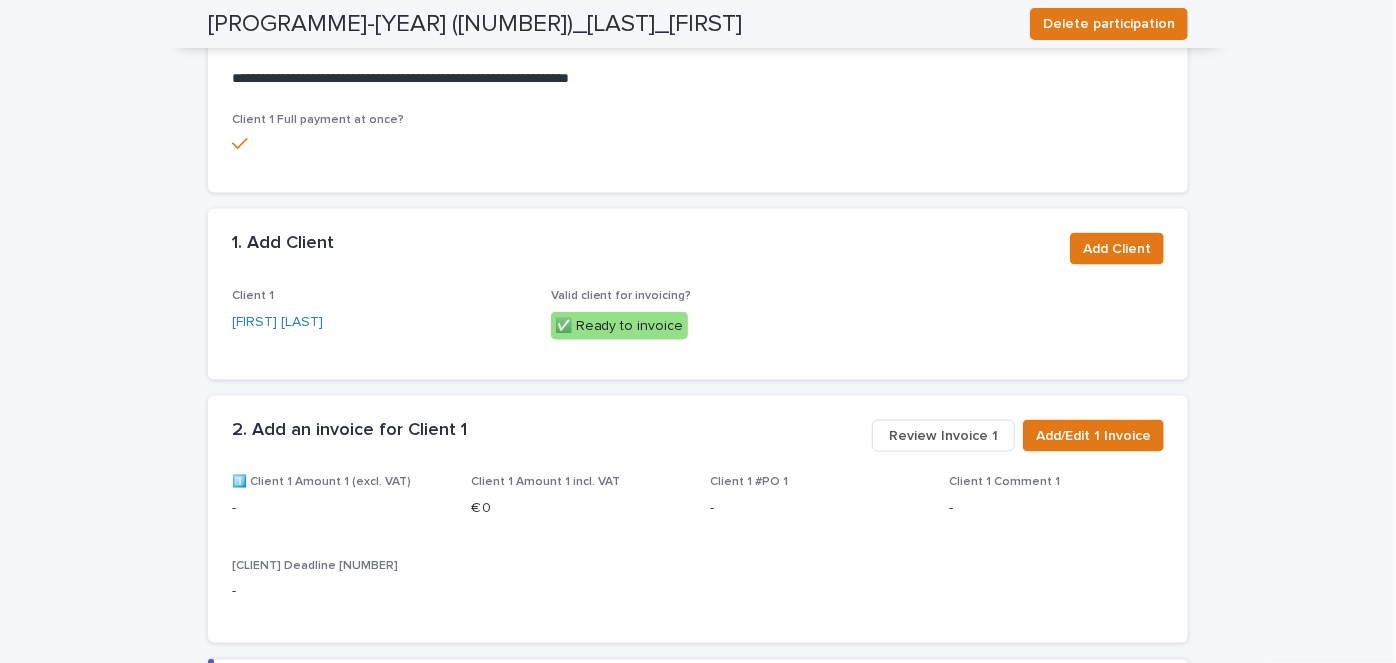 scroll, scrollTop: 1448, scrollLeft: 0, axis: vertical 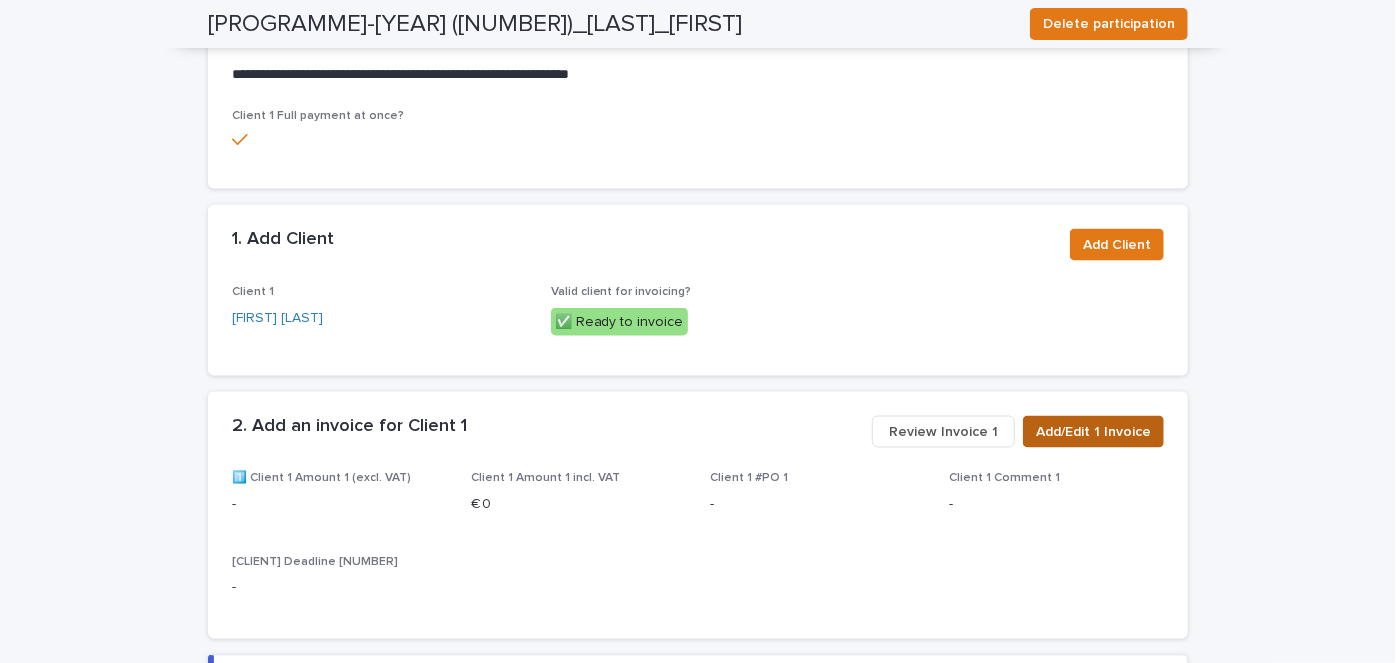 click on "Add/Edit 1 Invoice" at bounding box center (1093, 432) 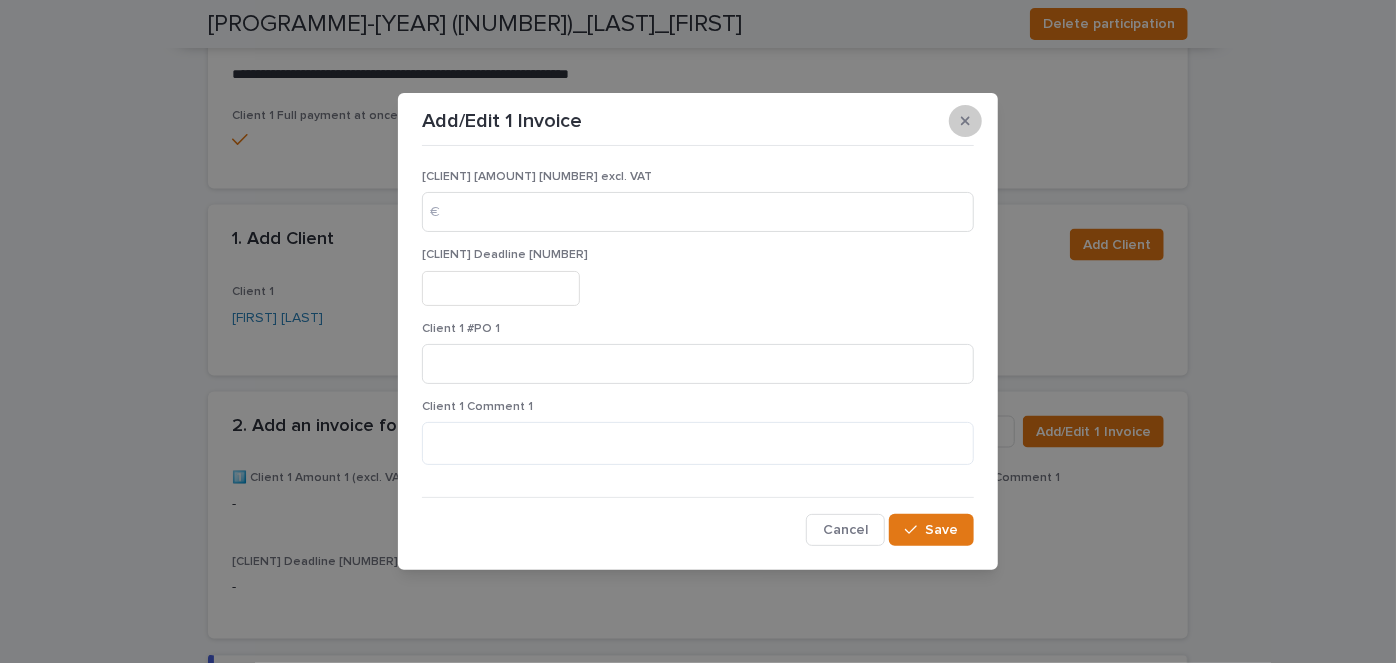 click at bounding box center [965, 121] 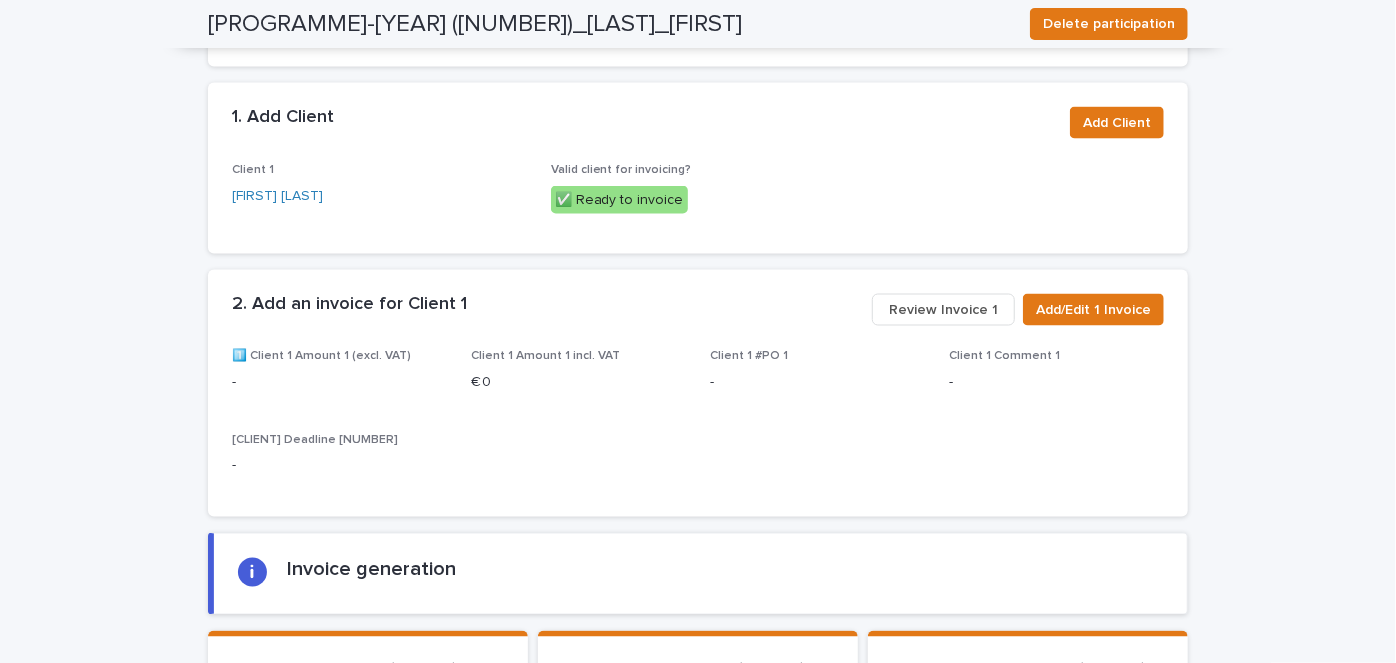 scroll, scrollTop: 1615, scrollLeft: 0, axis: vertical 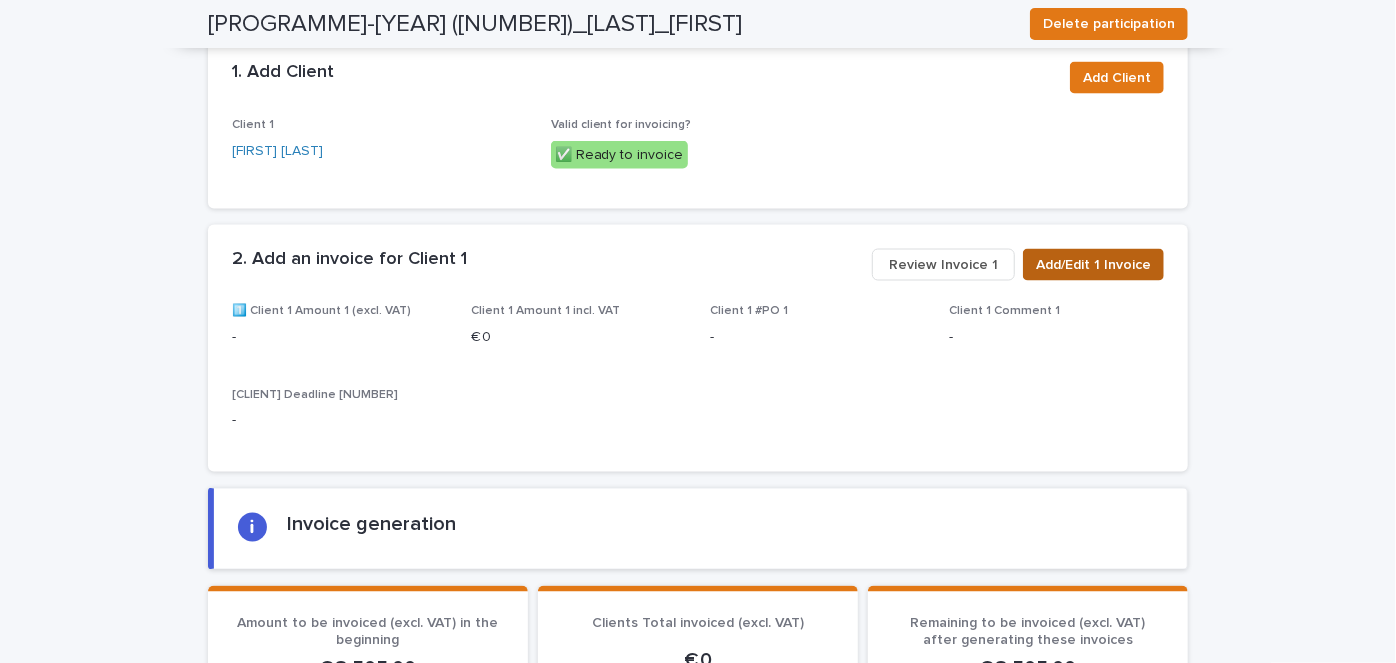 click on "Add/Edit 1 Invoice" at bounding box center (1093, 265) 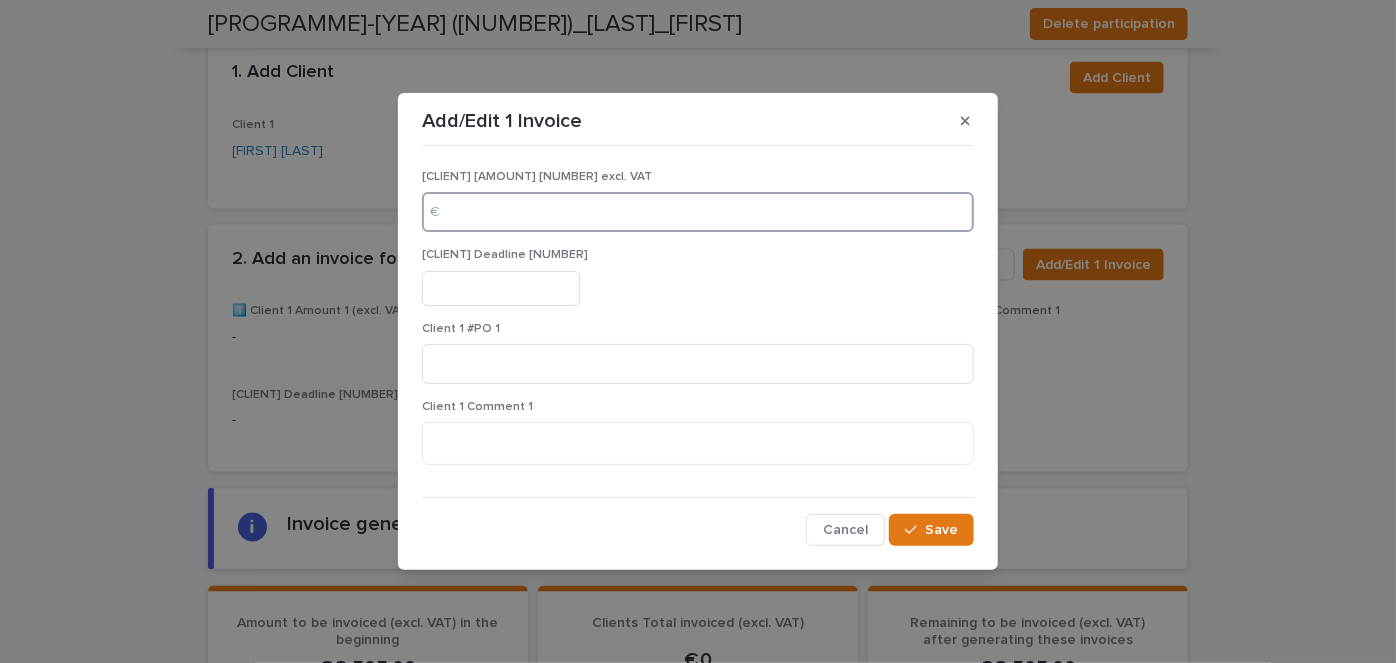 click at bounding box center [698, 212] 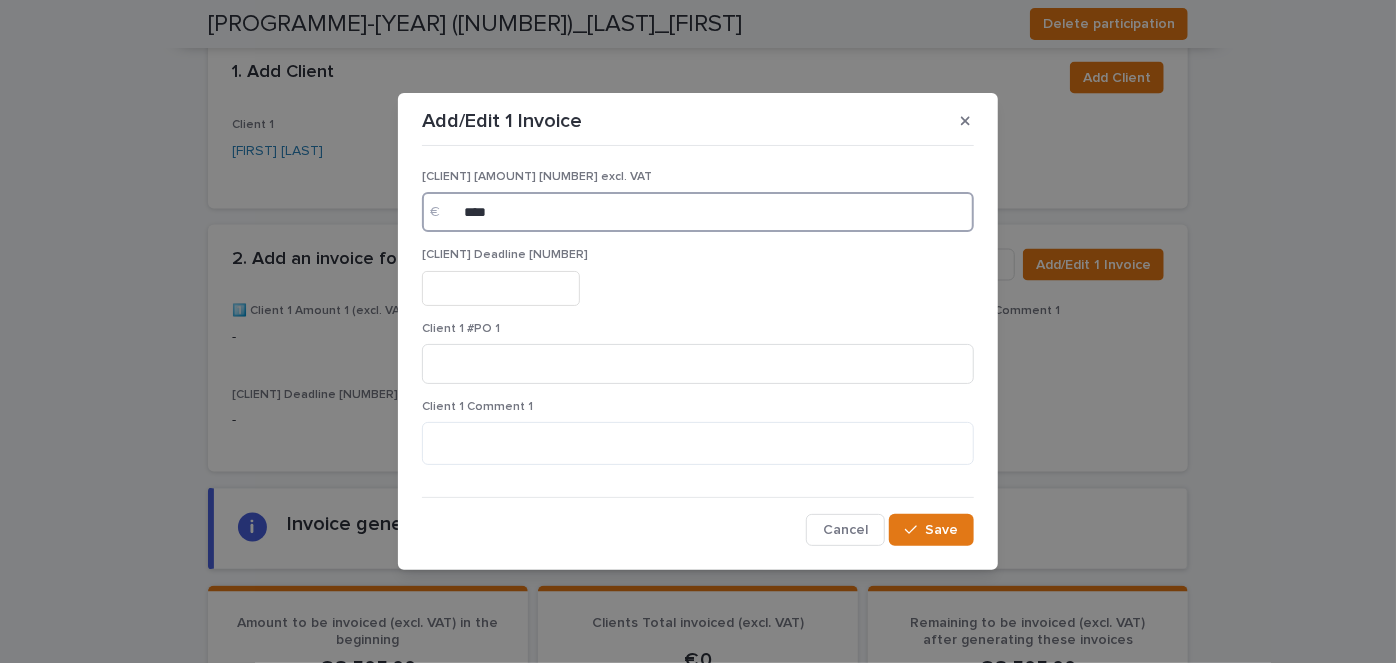 type on "****" 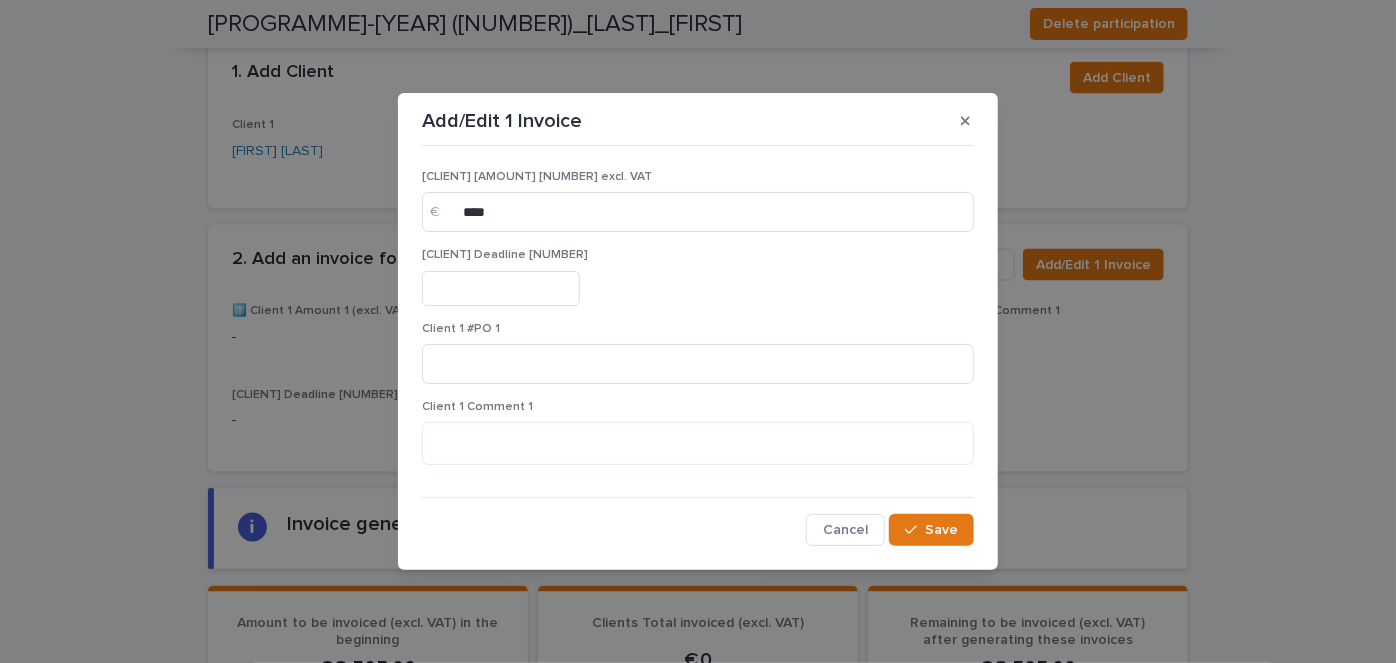 click at bounding box center (501, 288) 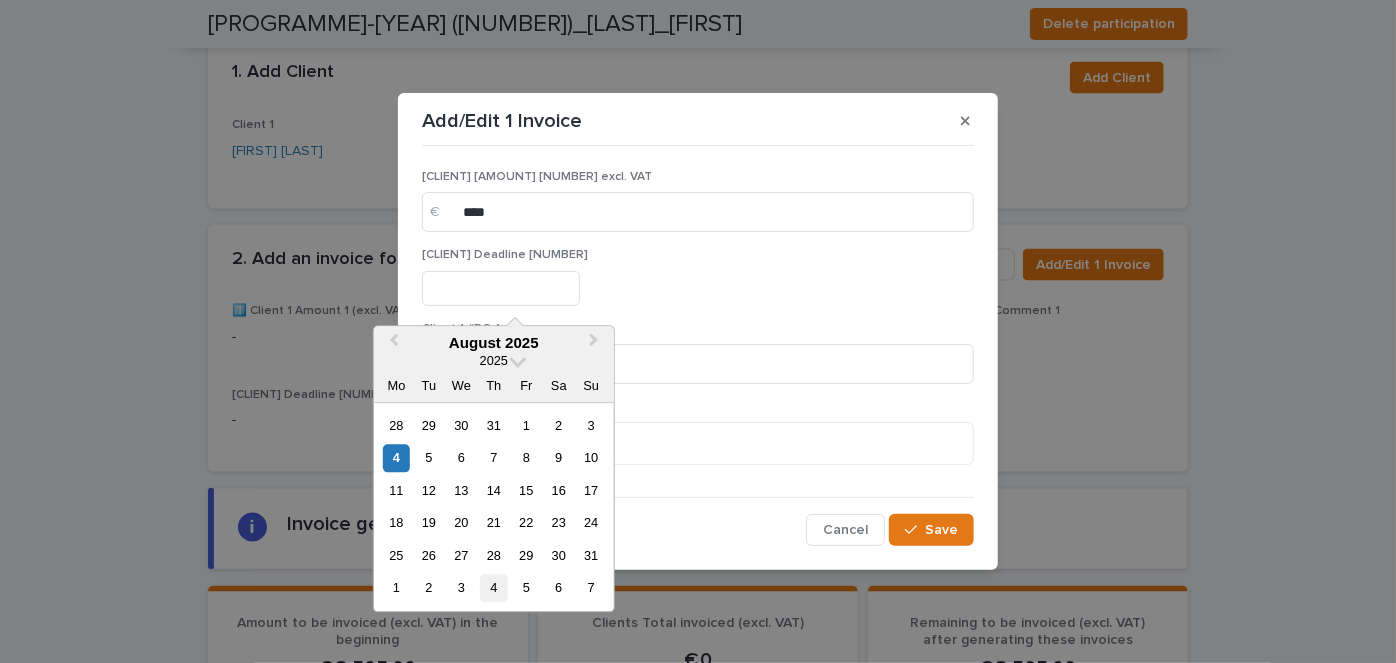 click on "4" at bounding box center (493, 588) 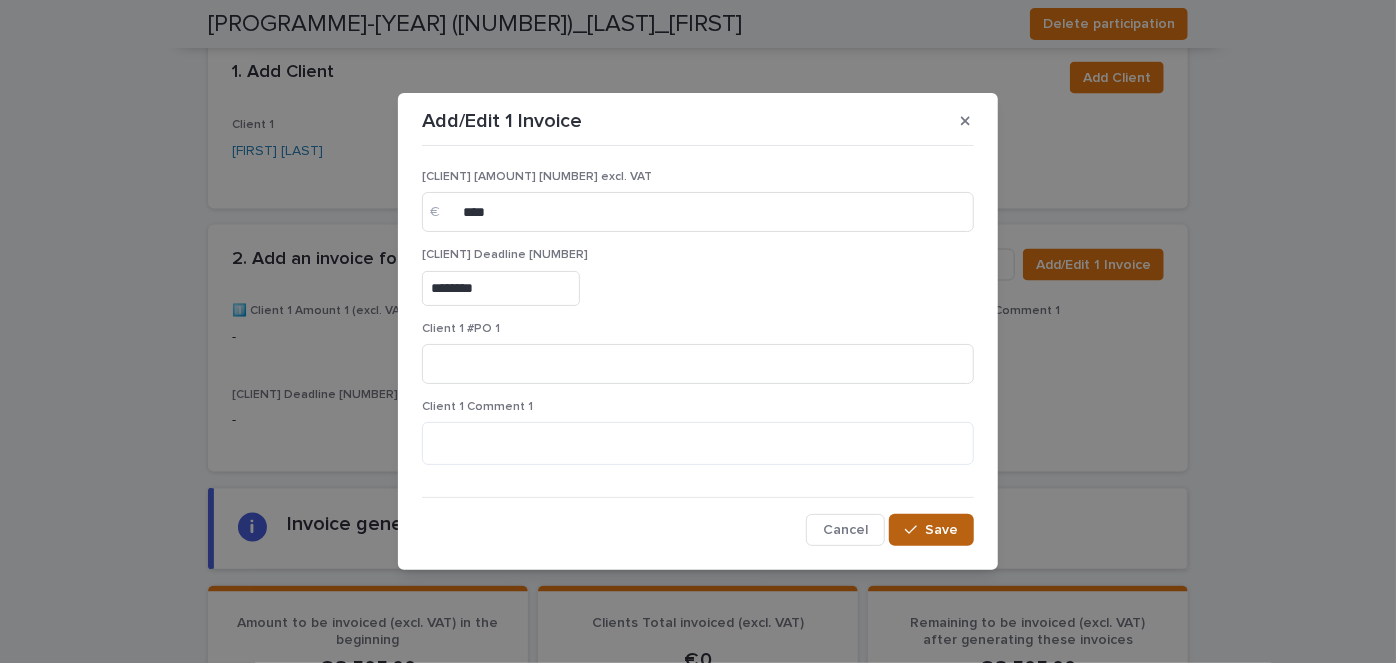 click on "Save" at bounding box center (941, 530) 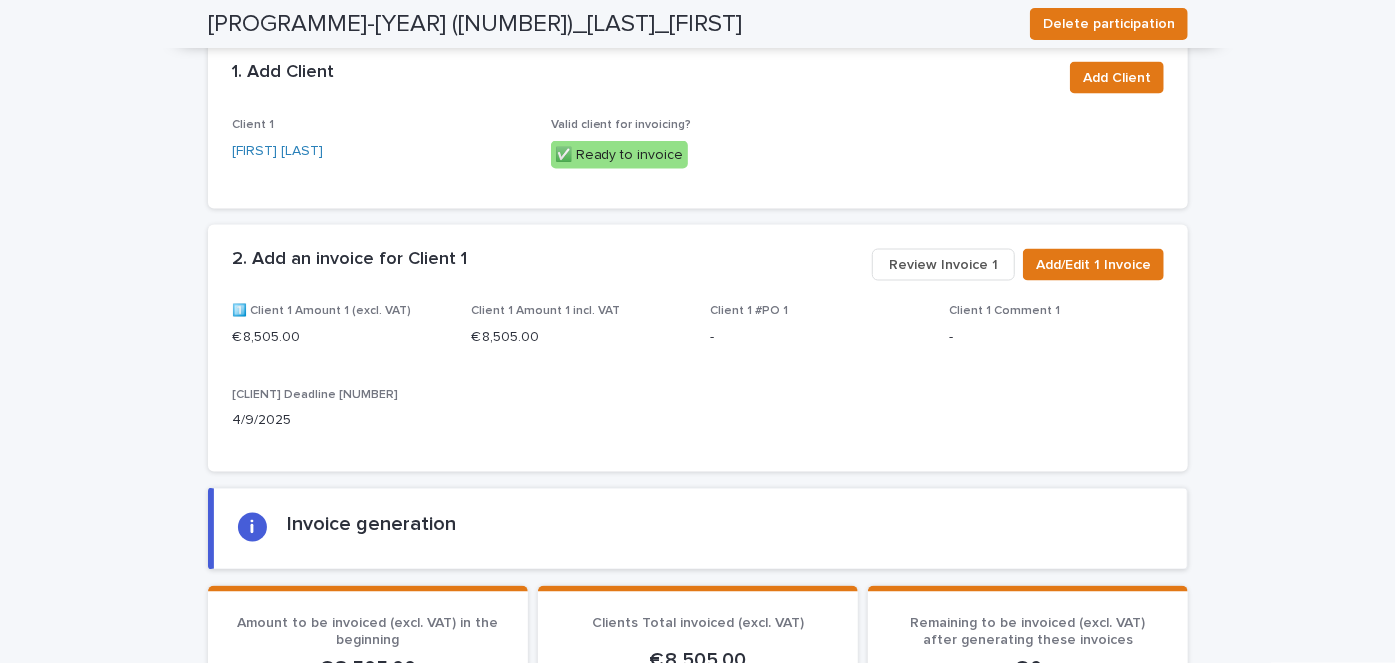 click on "Invoice generation" at bounding box center (700, 529) 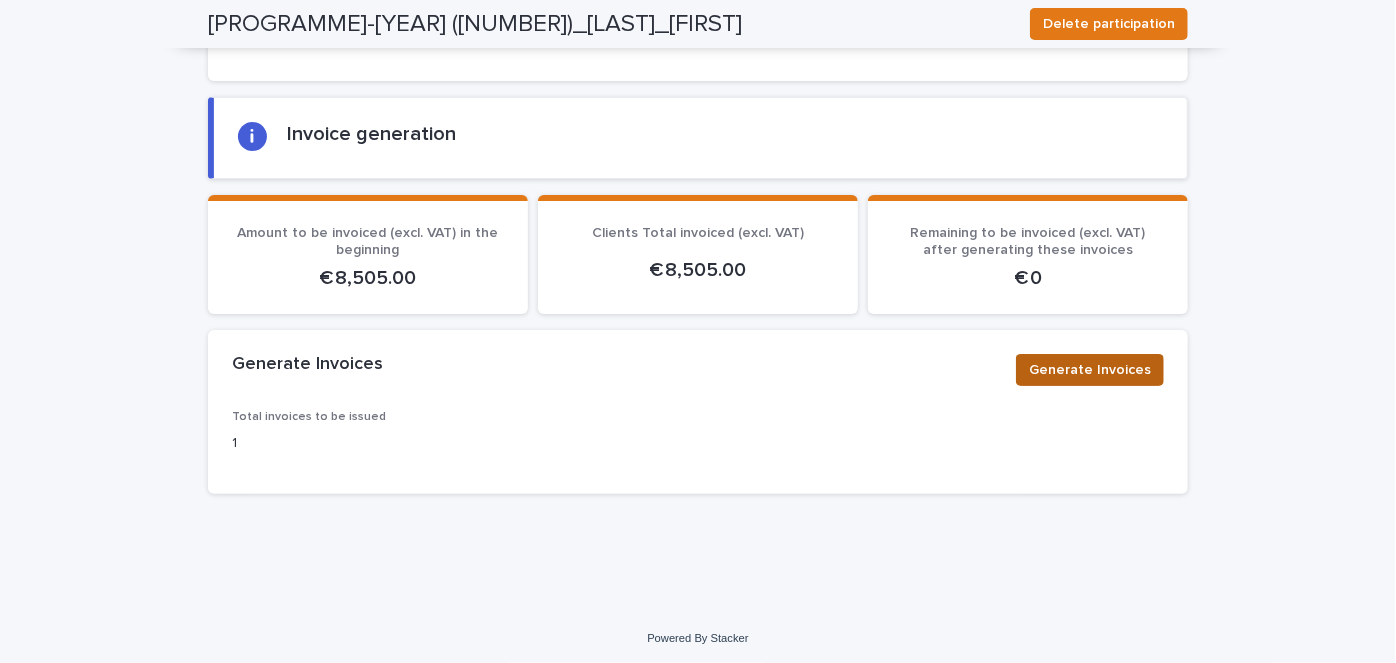 click on "Generate Invoices" at bounding box center [1090, 370] 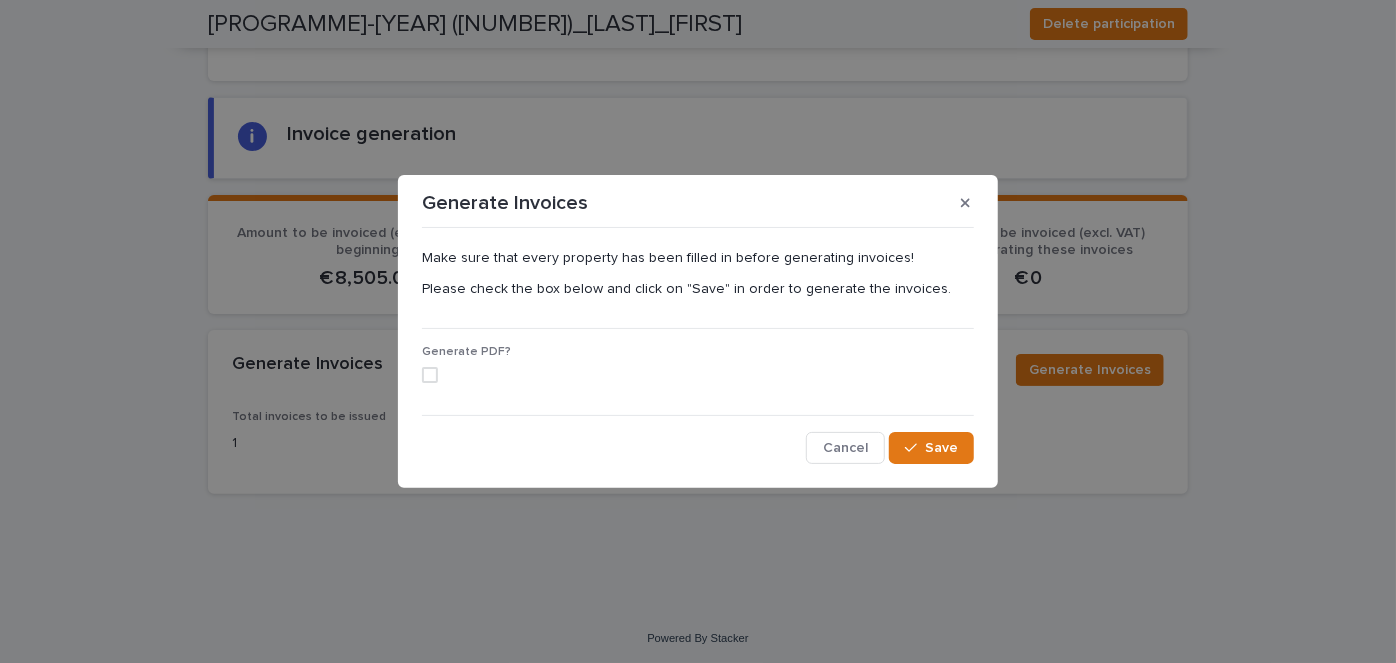 click on "Generate PDF?" at bounding box center [698, 372] 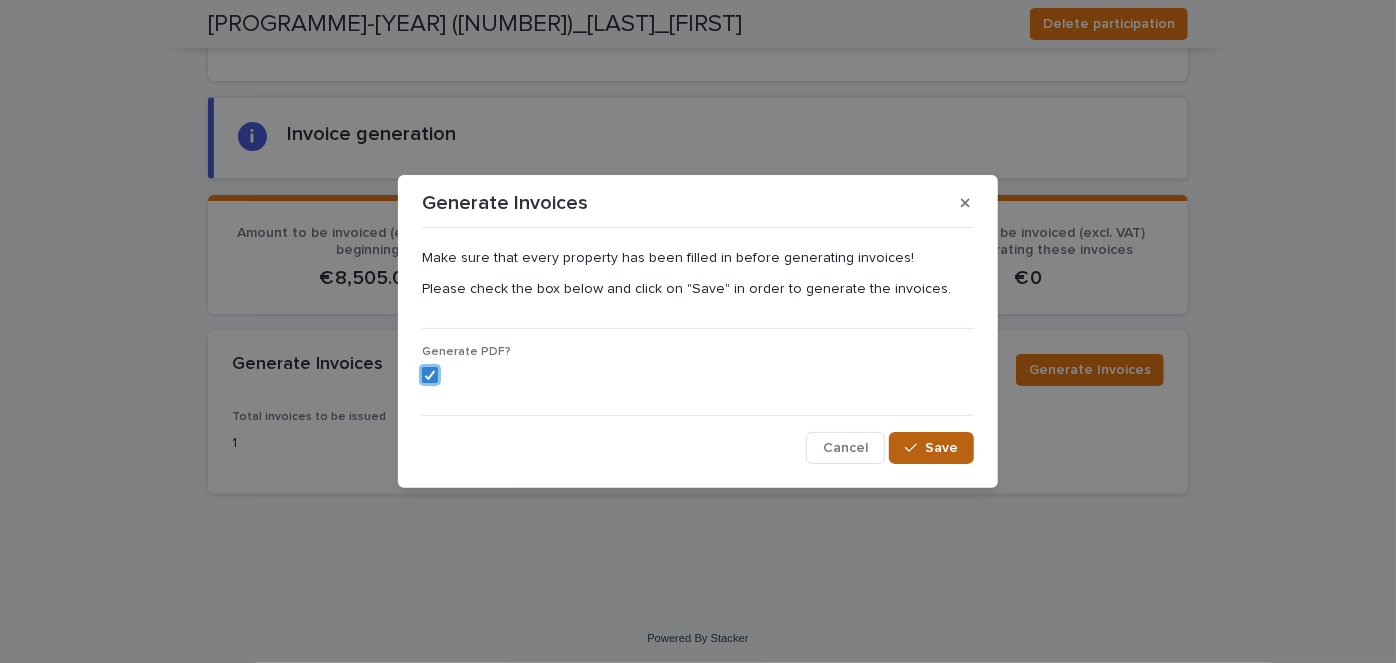 click on "Save" at bounding box center [931, 448] 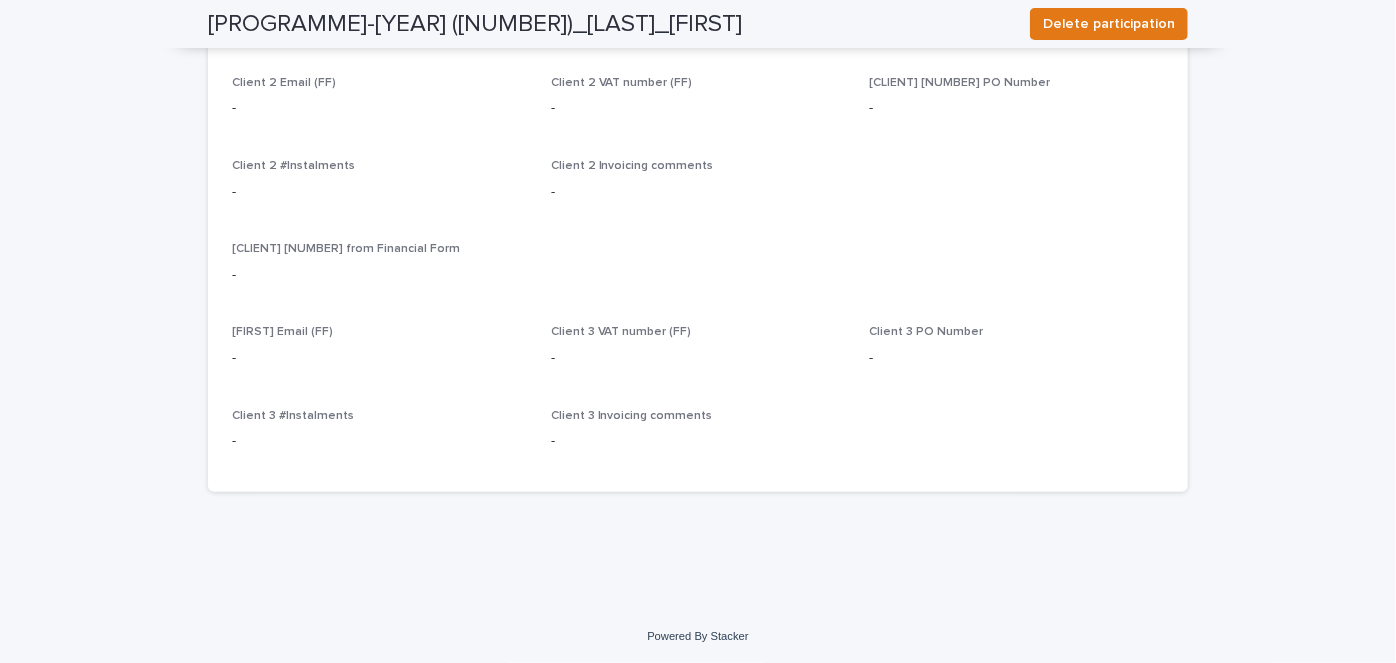 scroll, scrollTop: 0, scrollLeft: 0, axis: both 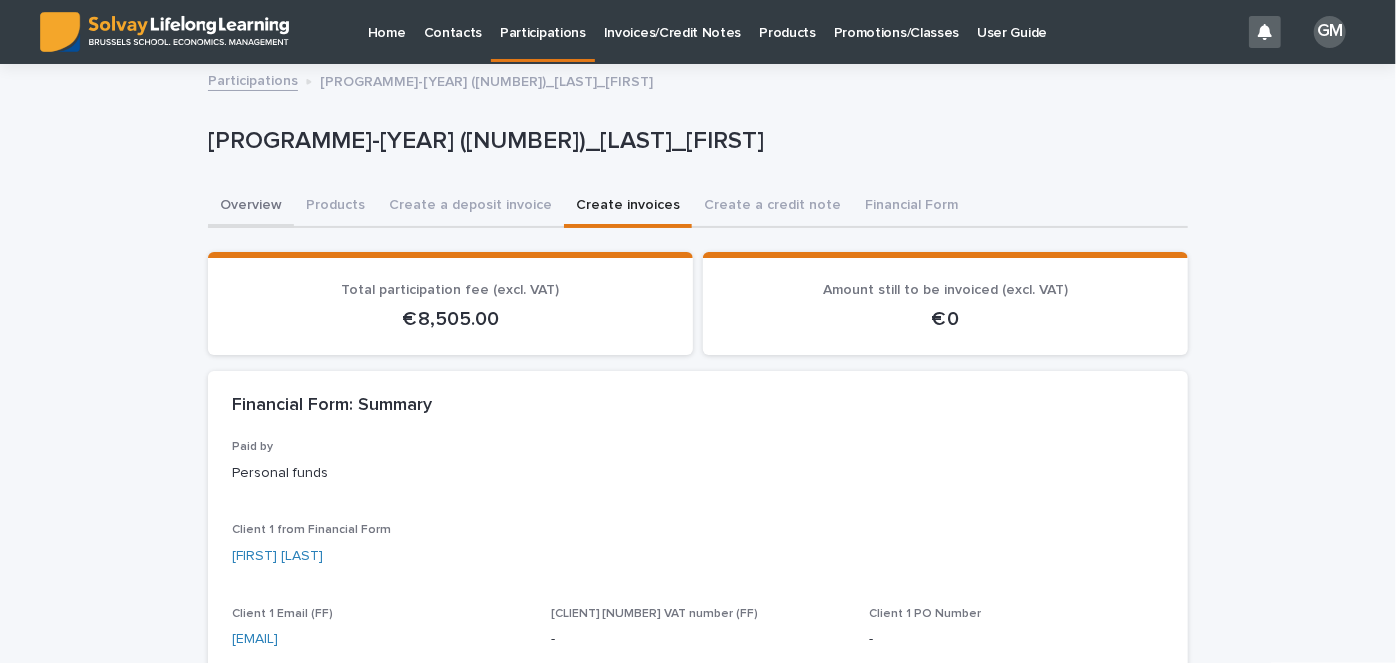 click on "Overview" at bounding box center [251, 207] 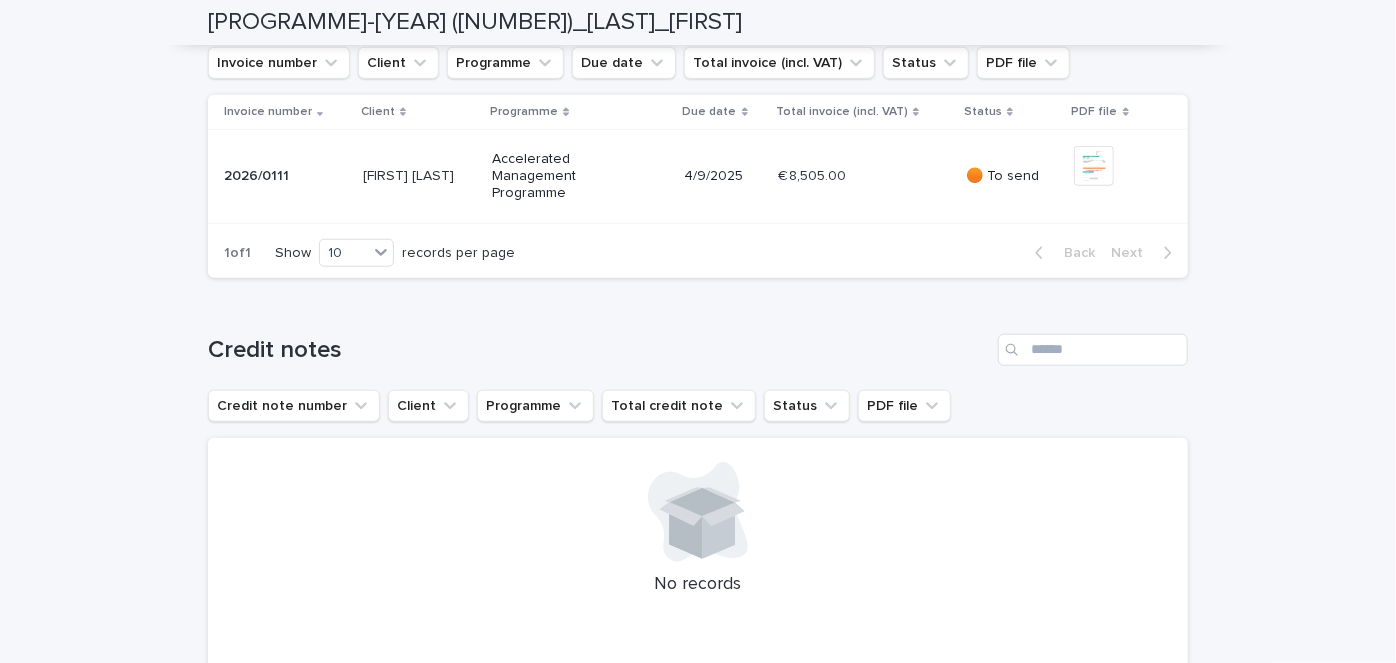 scroll, scrollTop: 778, scrollLeft: 0, axis: vertical 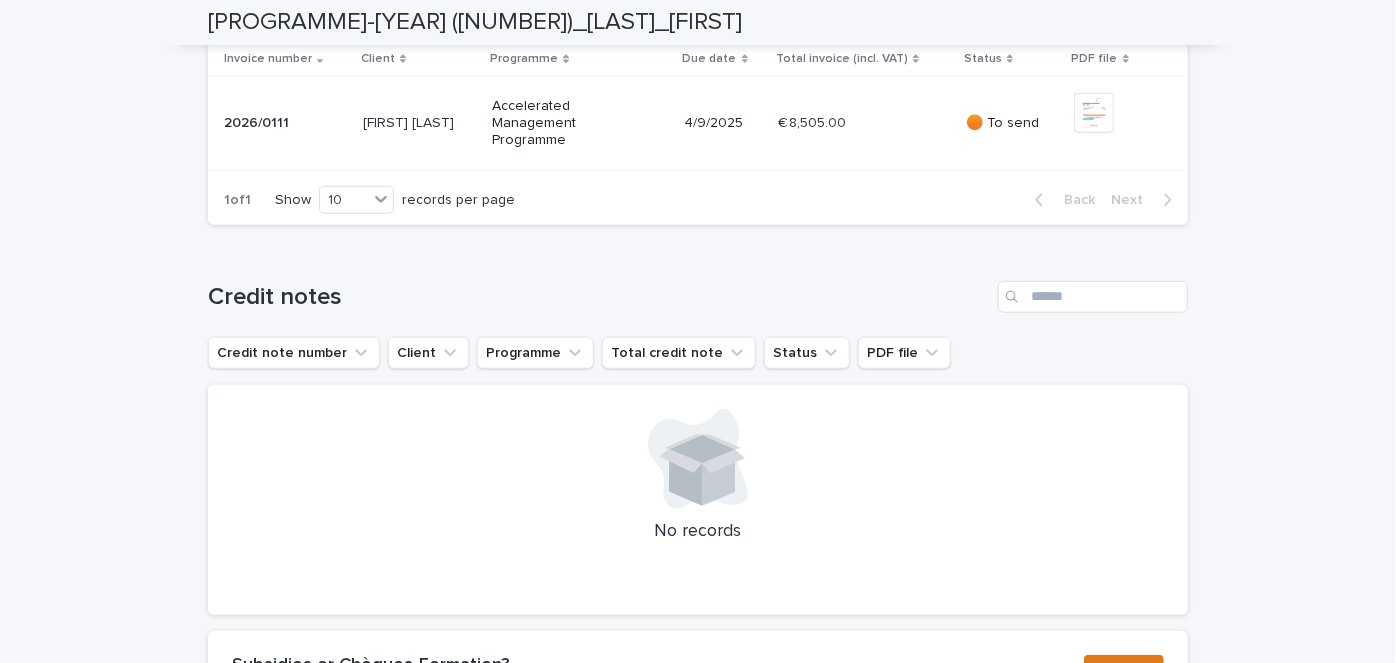 click on "€ 8,505.00 € 8,505.00" at bounding box center [864, 123] 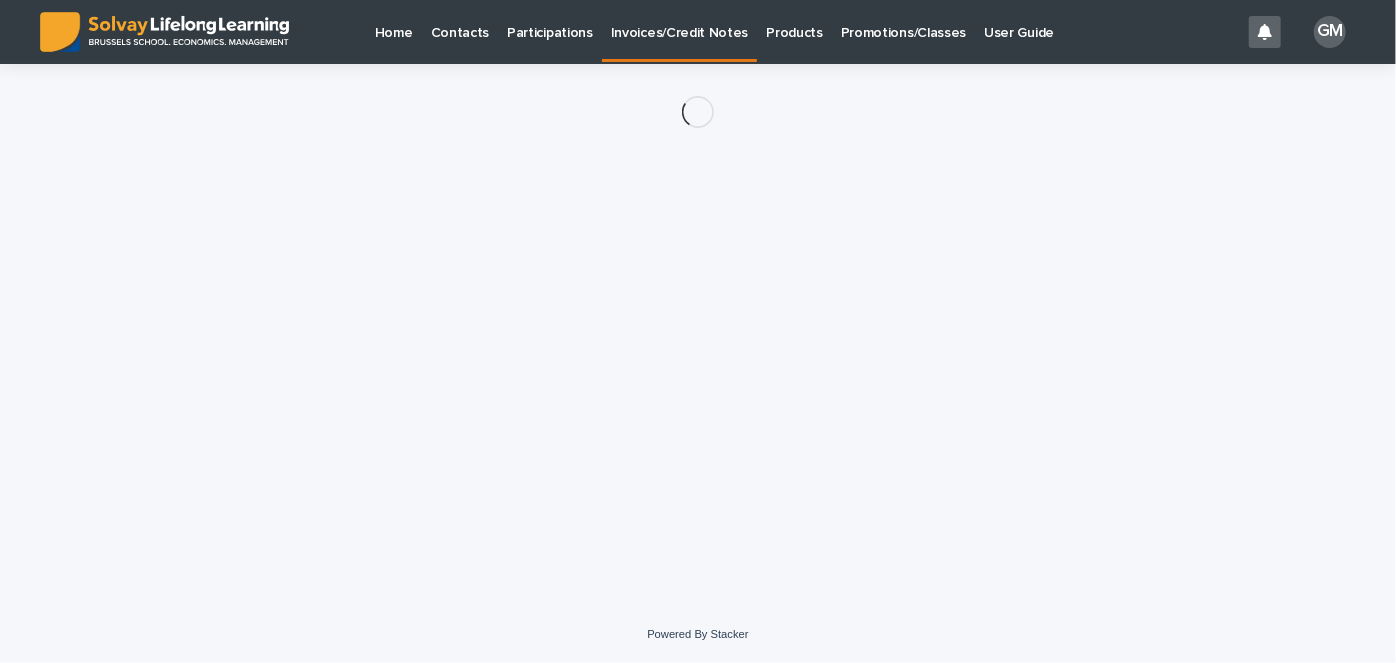 scroll, scrollTop: 0, scrollLeft: 0, axis: both 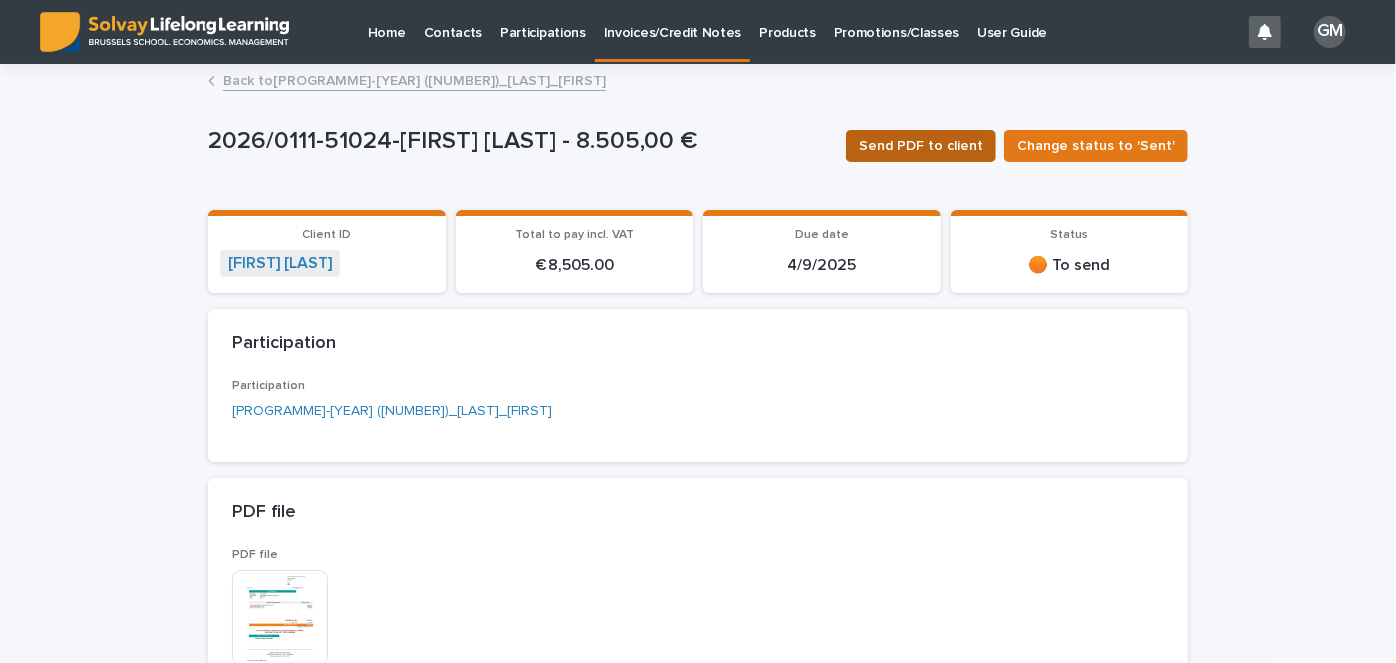 click on "Send PDF to client" at bounding box center [921, 146] 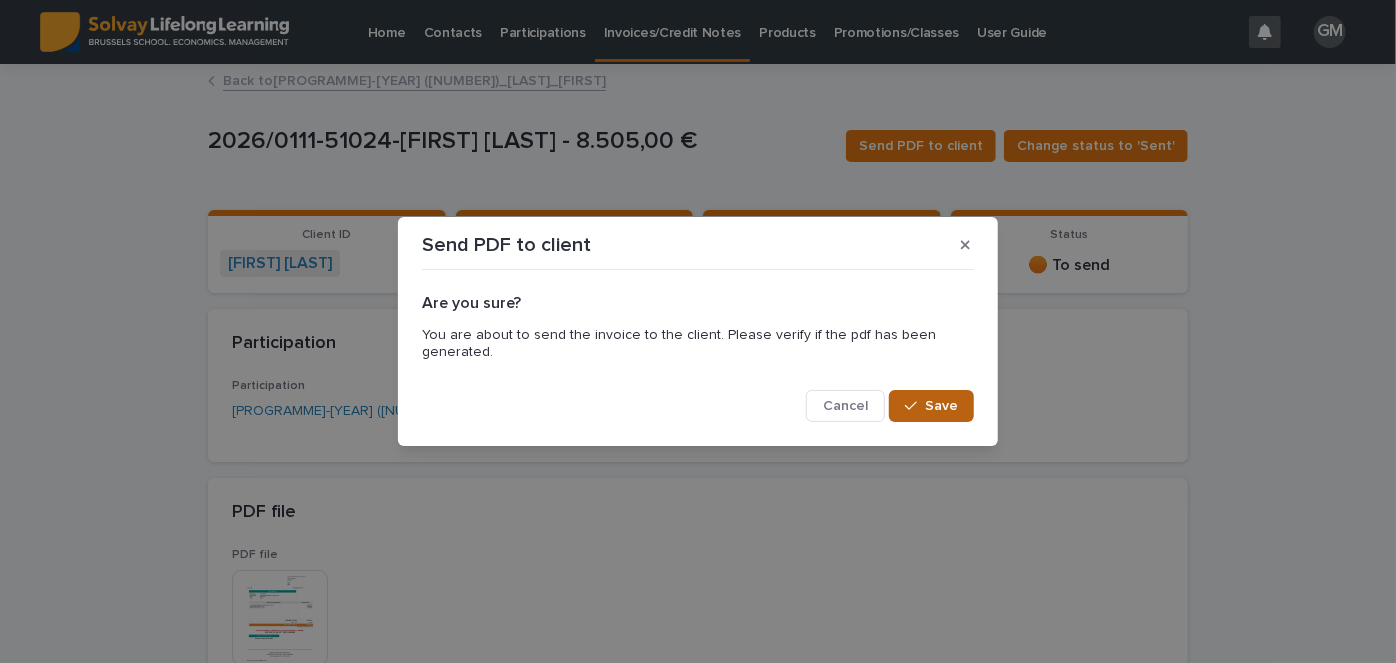 click on "Save" at bounding box center (931, 406) 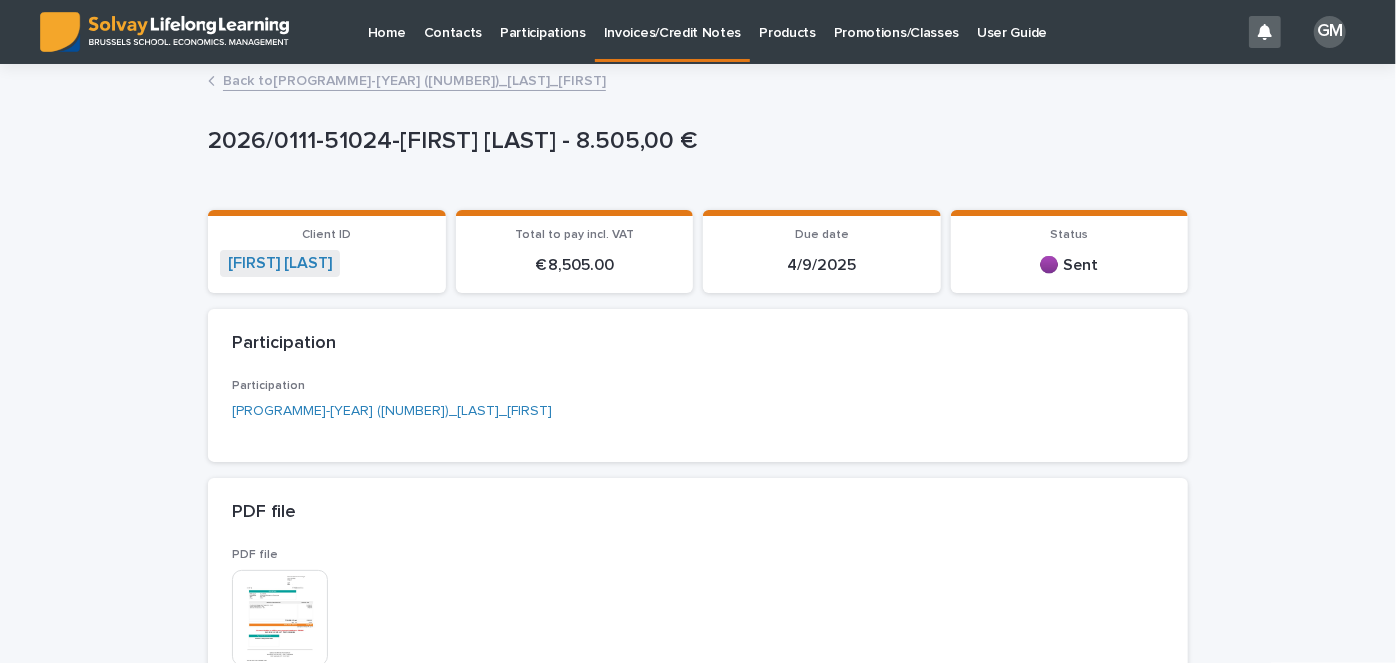 click on "Participations" at bounding box center [543, 21] 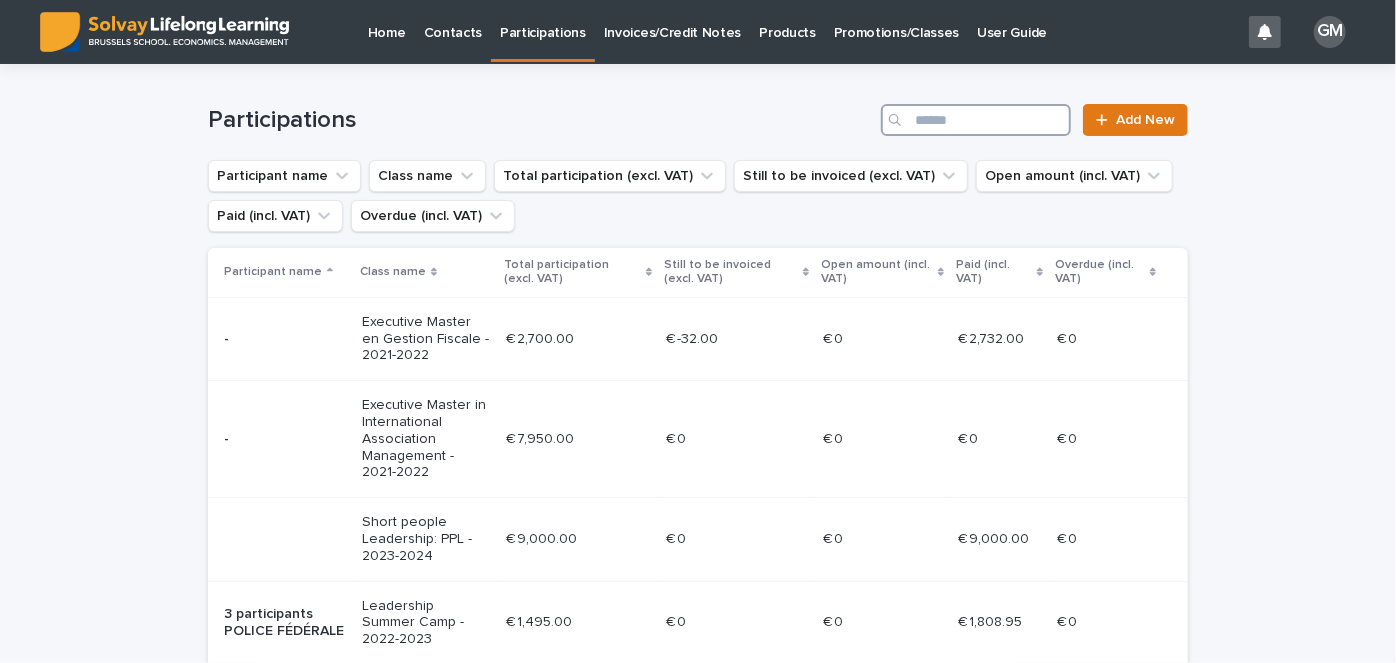 click at bounding box center [976, 120] 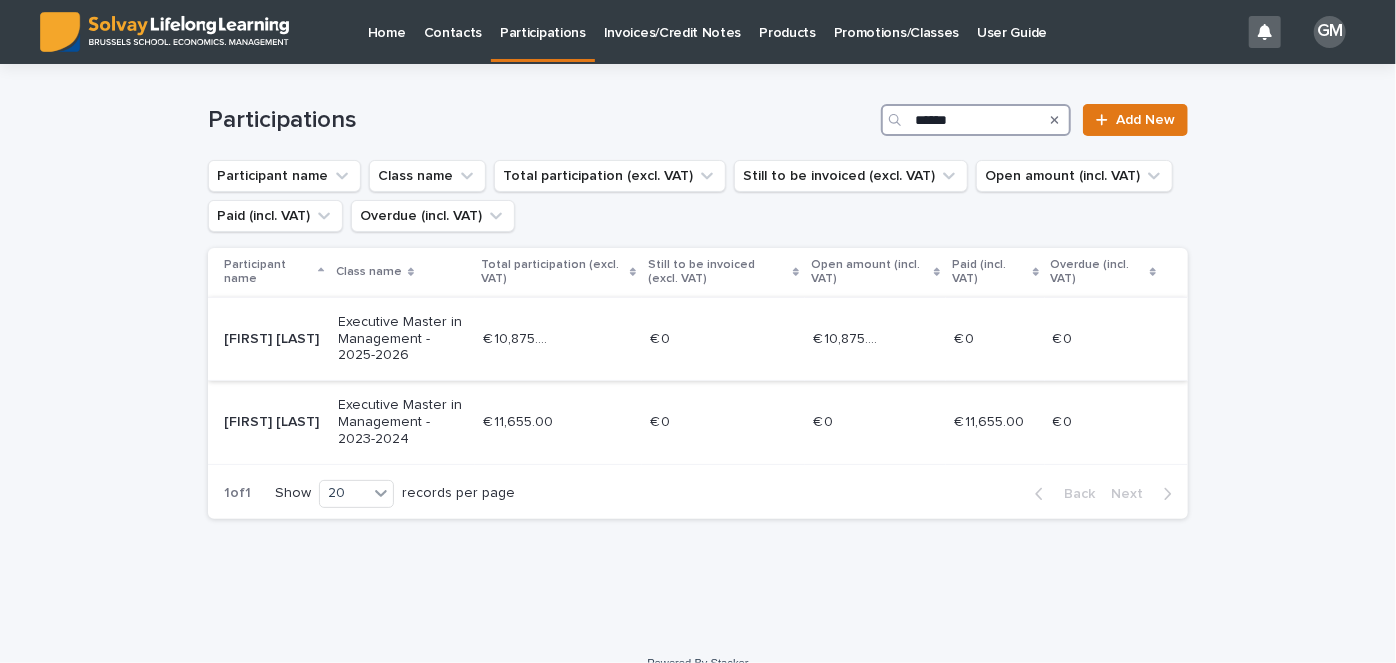type on "******" 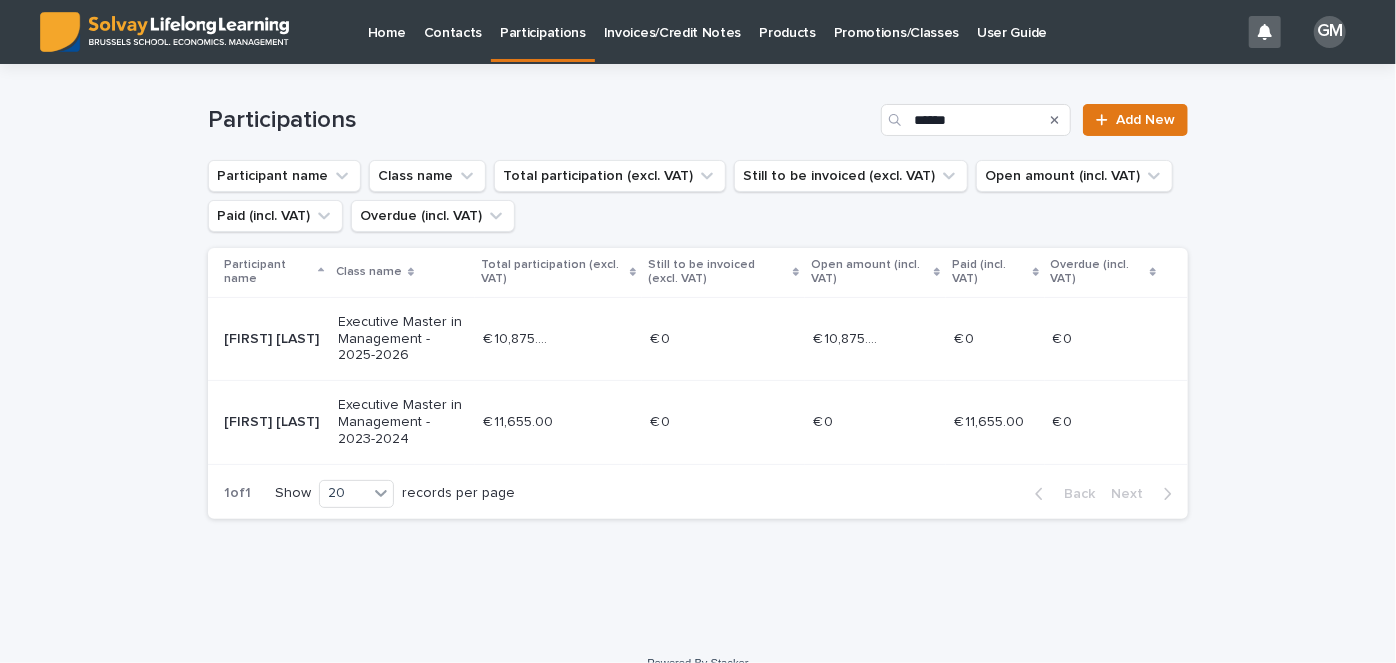 click on "[FIRST] [LAST]" at bounding box center [273, 339] 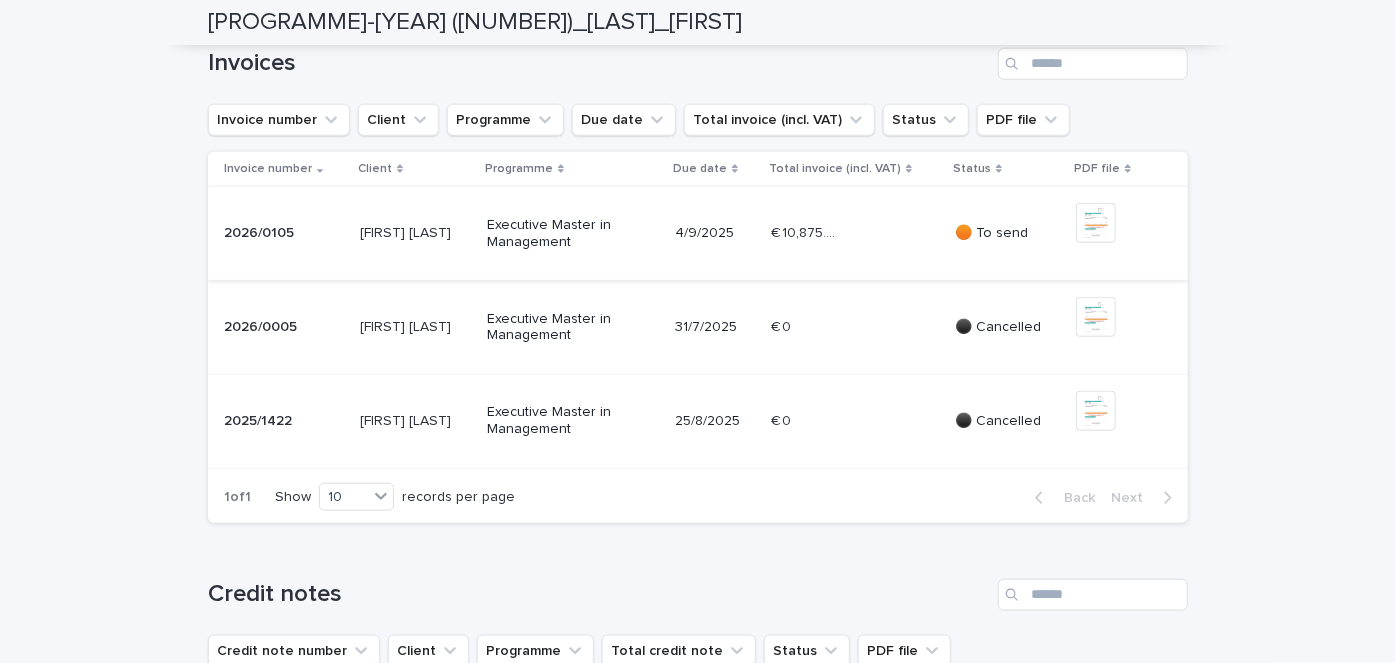 scroll, scrollTop: 877, scrollLeft: 0, axis: vertical 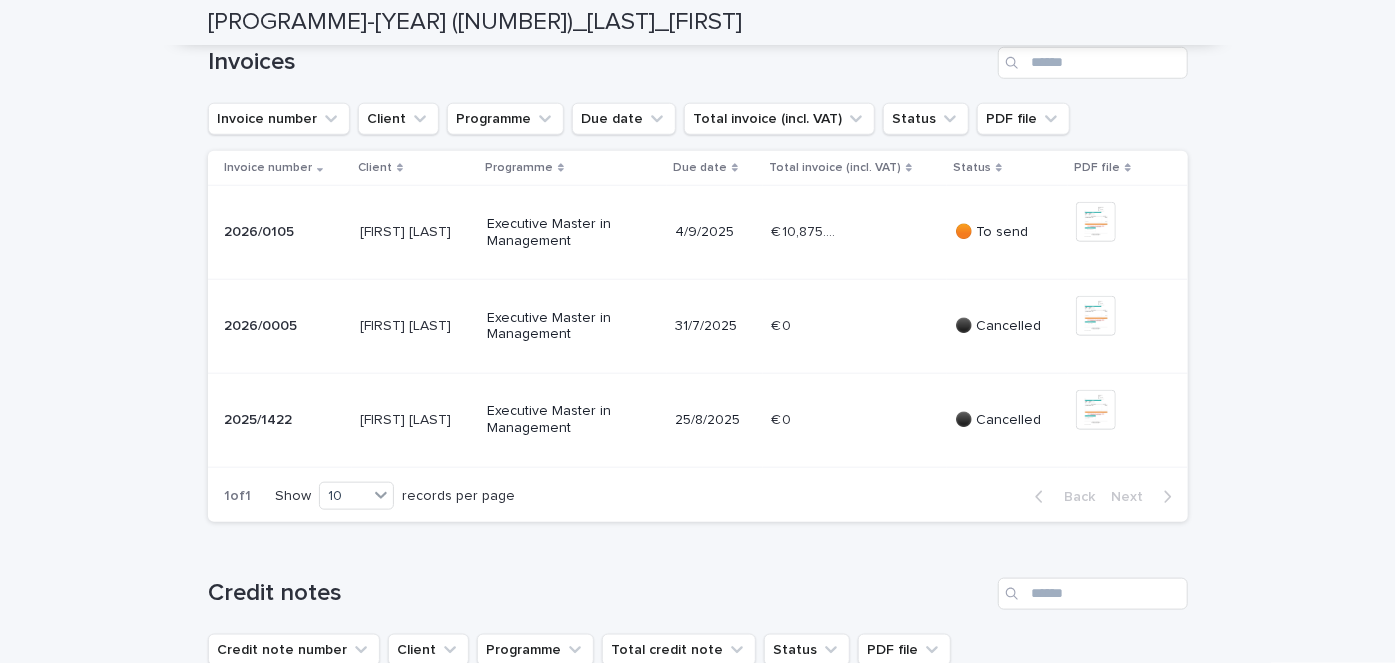 click on "€ 10,875.00 € 10,875.00" at bounding box center (855, 232) 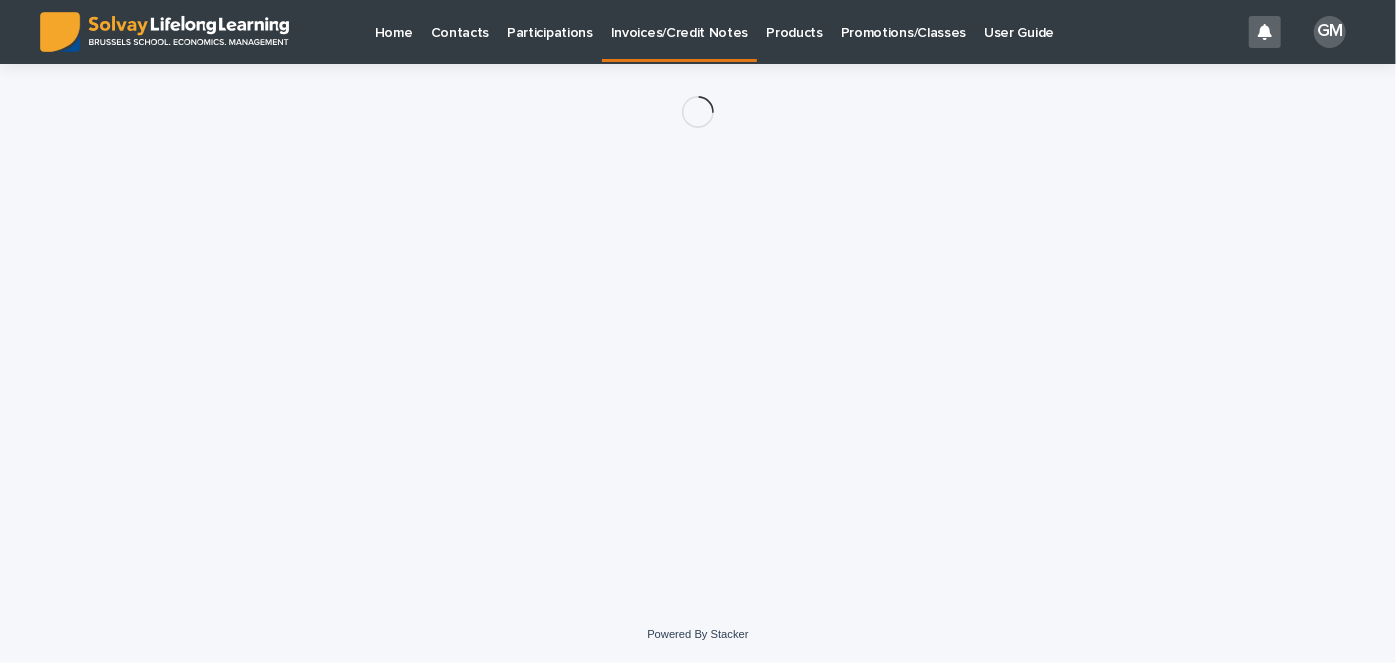 scroll, scrollTop: 0, scrollLeft: 0, axis: both 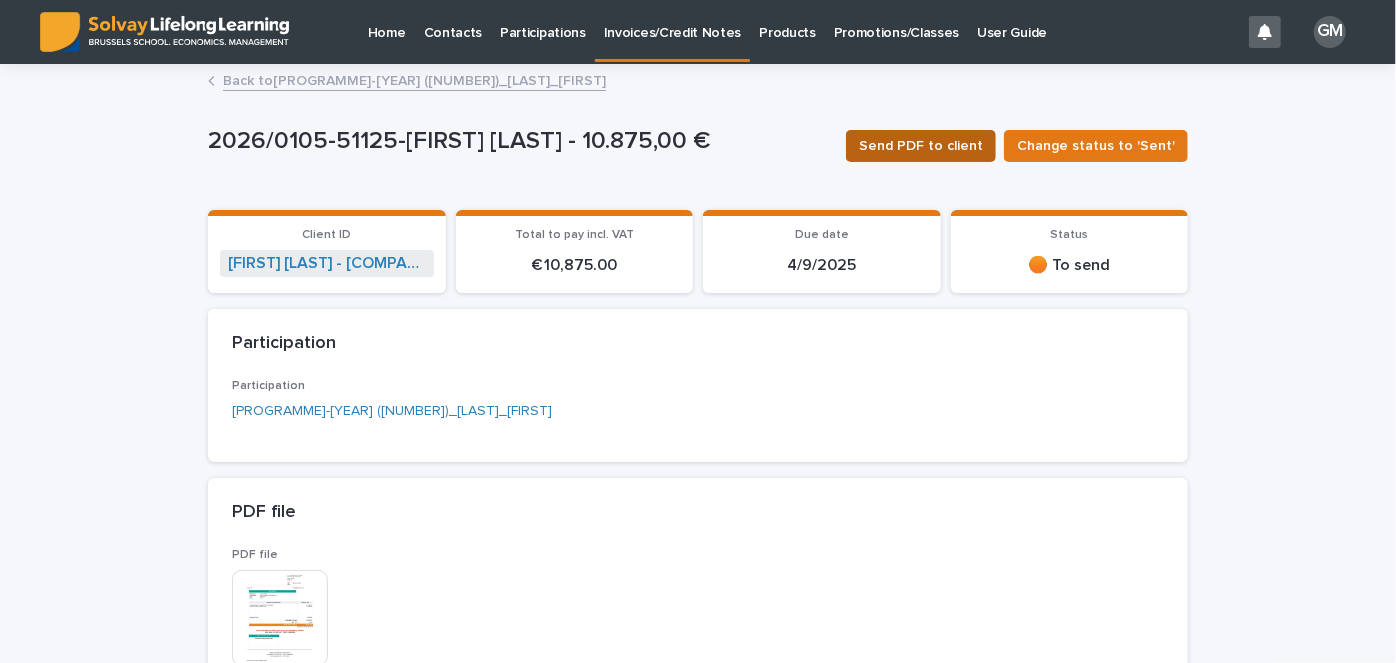 click on "Send PDF to client" at bounding box center (921, 146) 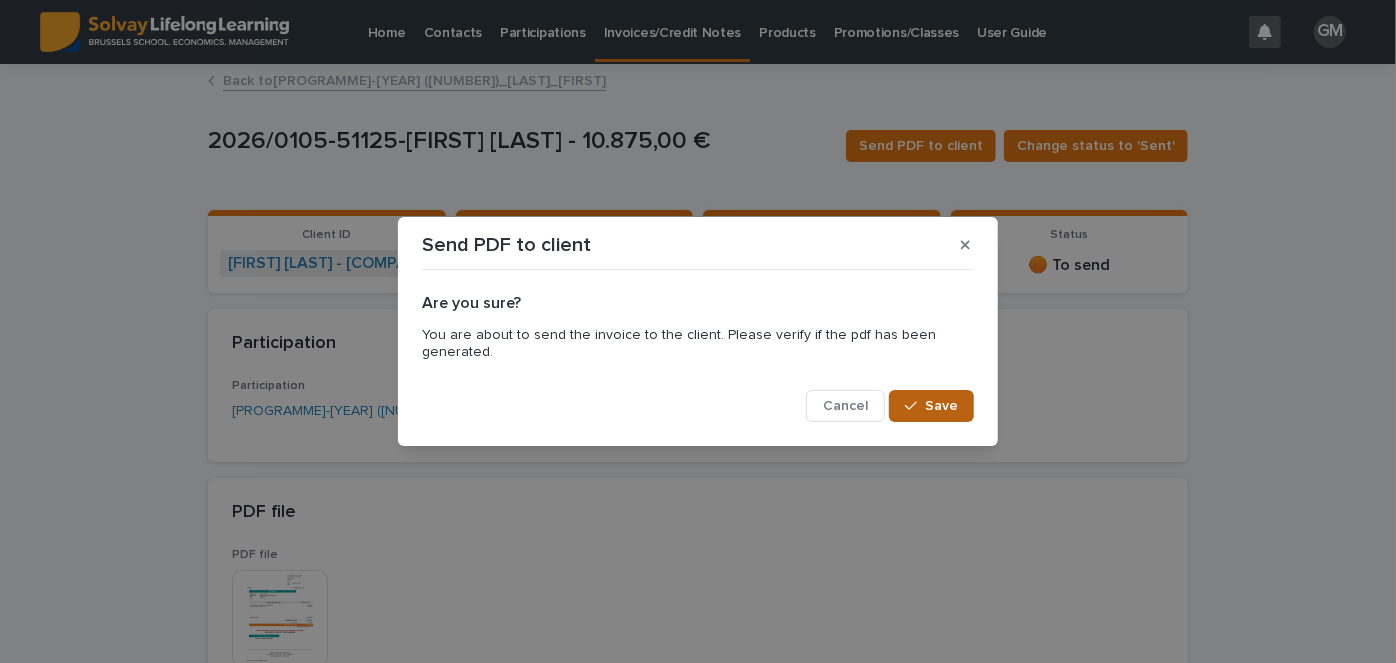 click on "Save" at bounding box center (931, 406) 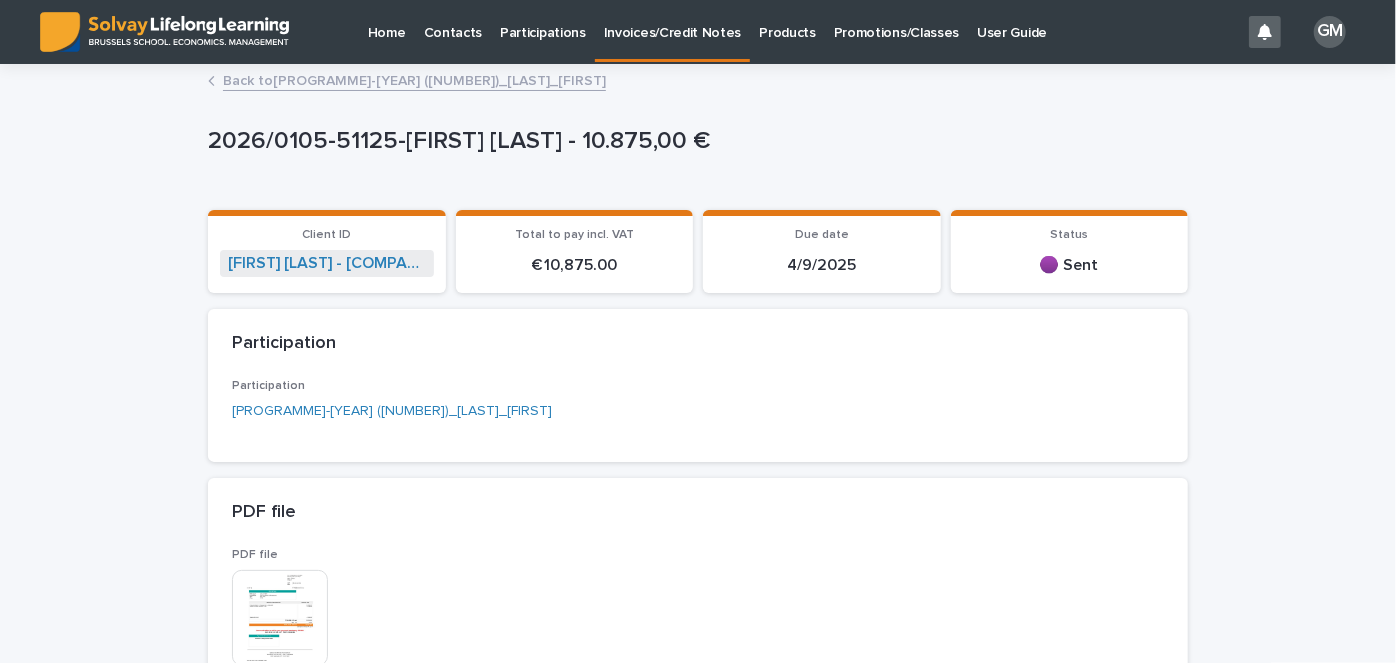 click on "Participations" at bounding box center (543, 21) 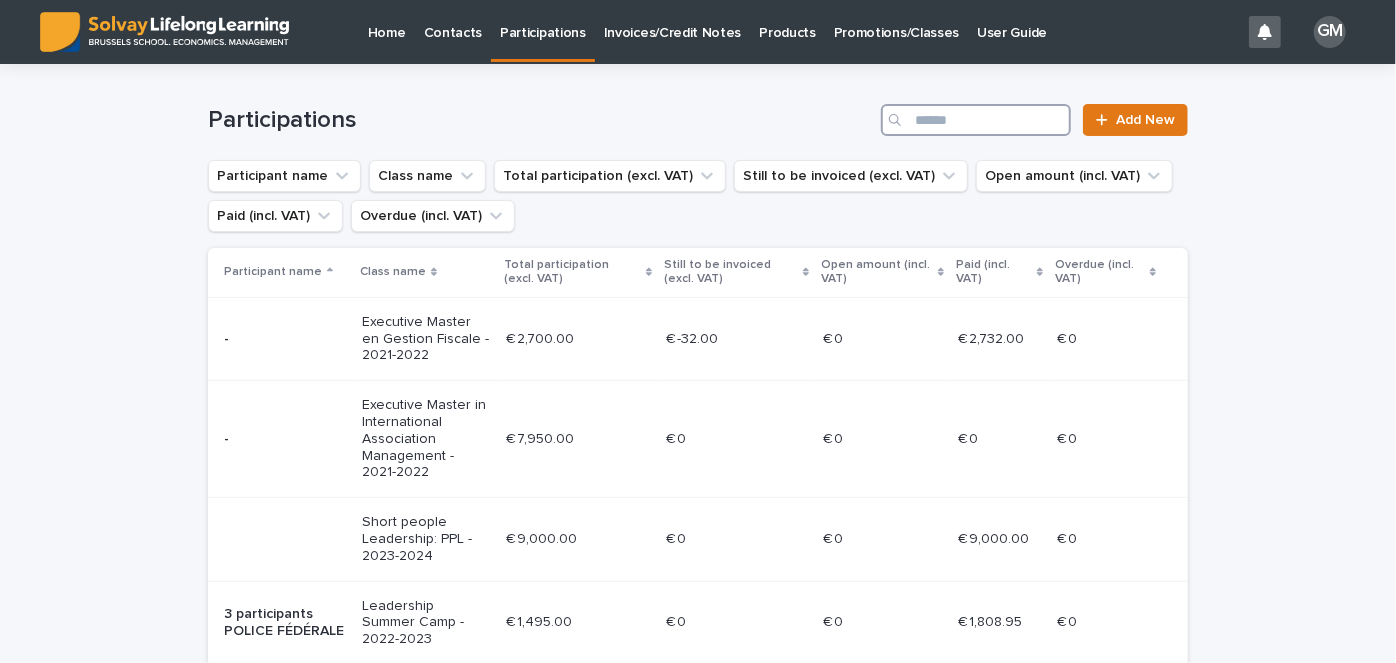 click at bounding box center (976, 120) 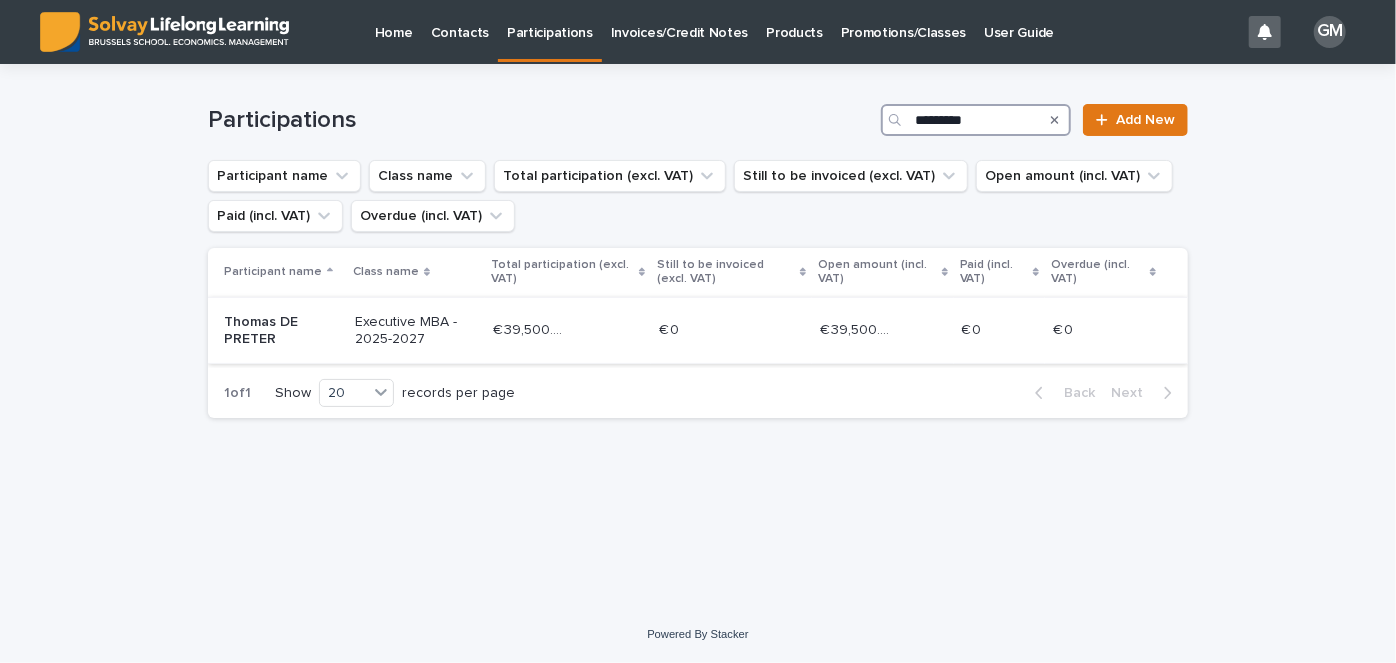 type on "*********" 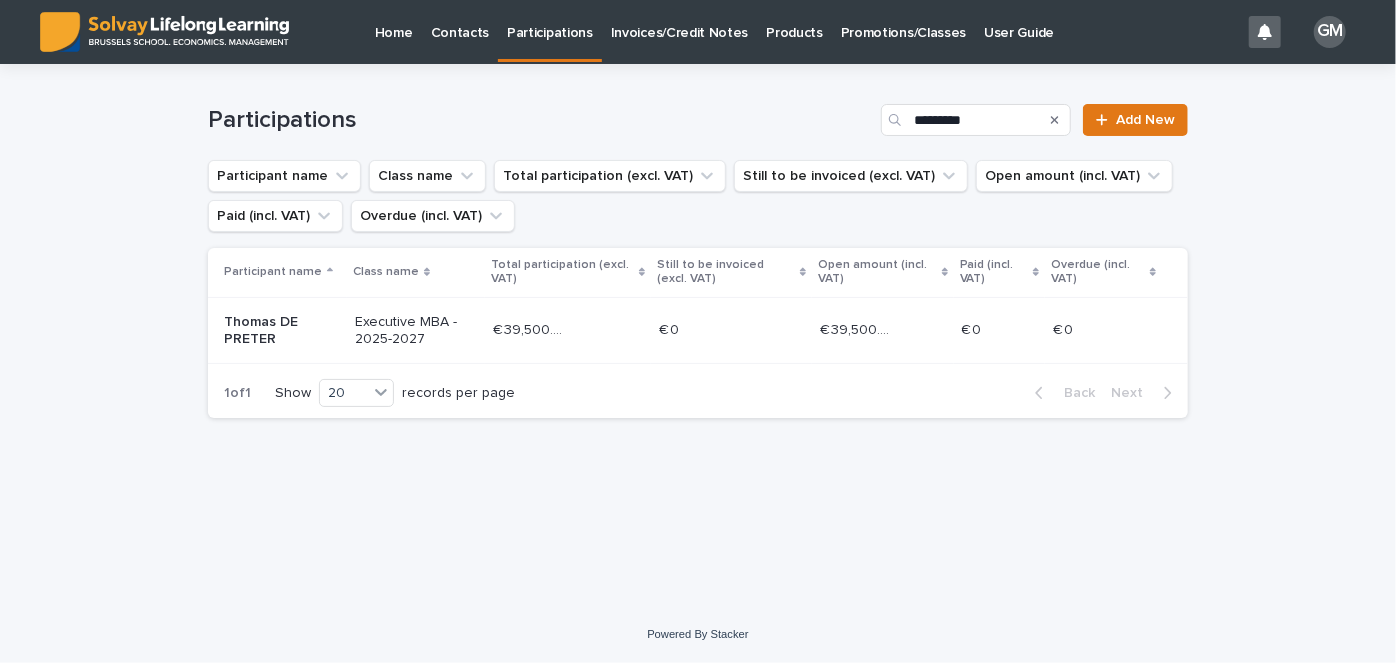 click on "Thomas DE PRETER" at bounding box center (281, 331) 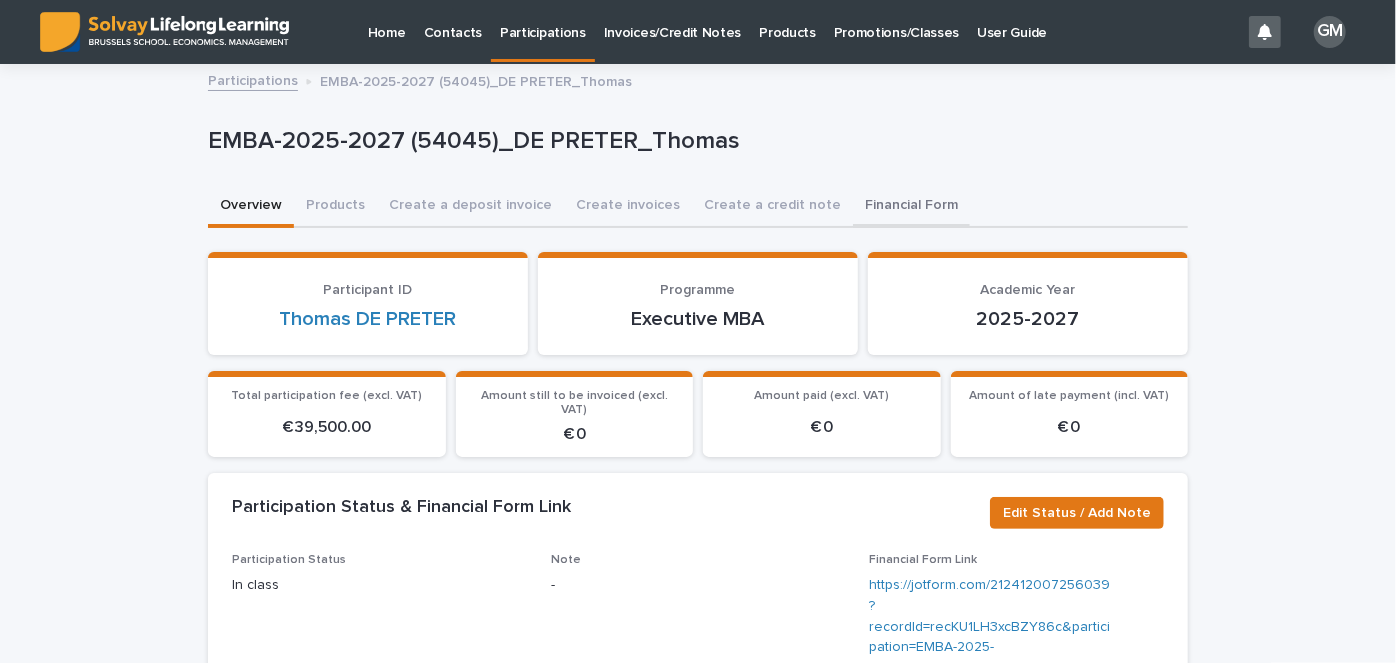 click on "Financial Form" at bounding box center (911, 207) 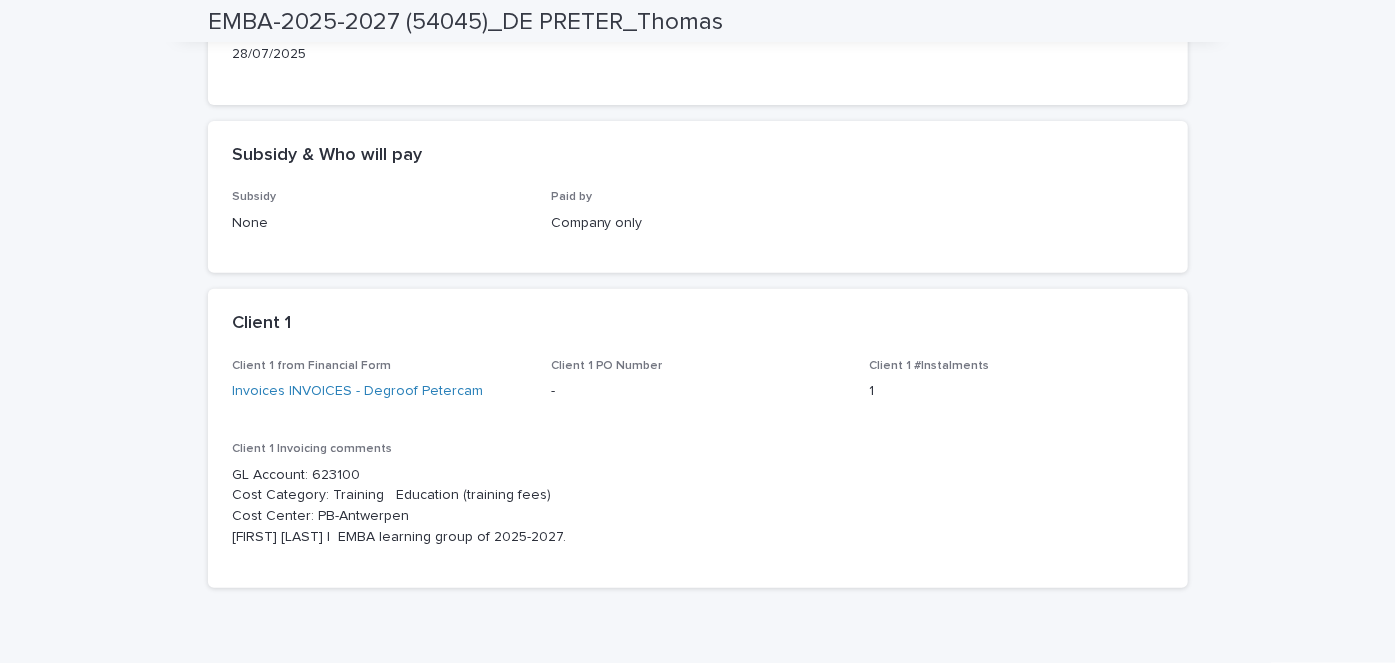 scroll, scrollTop: 0, scrollLeft: 0, axis: both 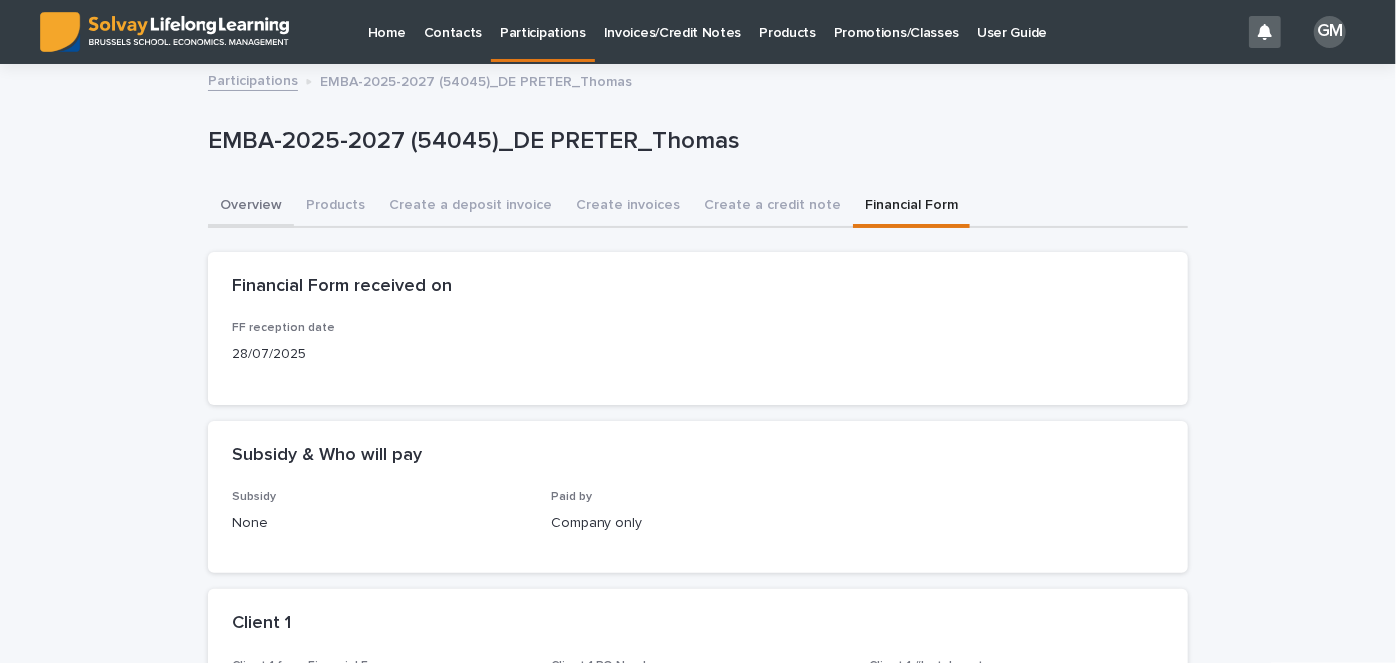 click on "Overview" at bounding box center (251, 207) 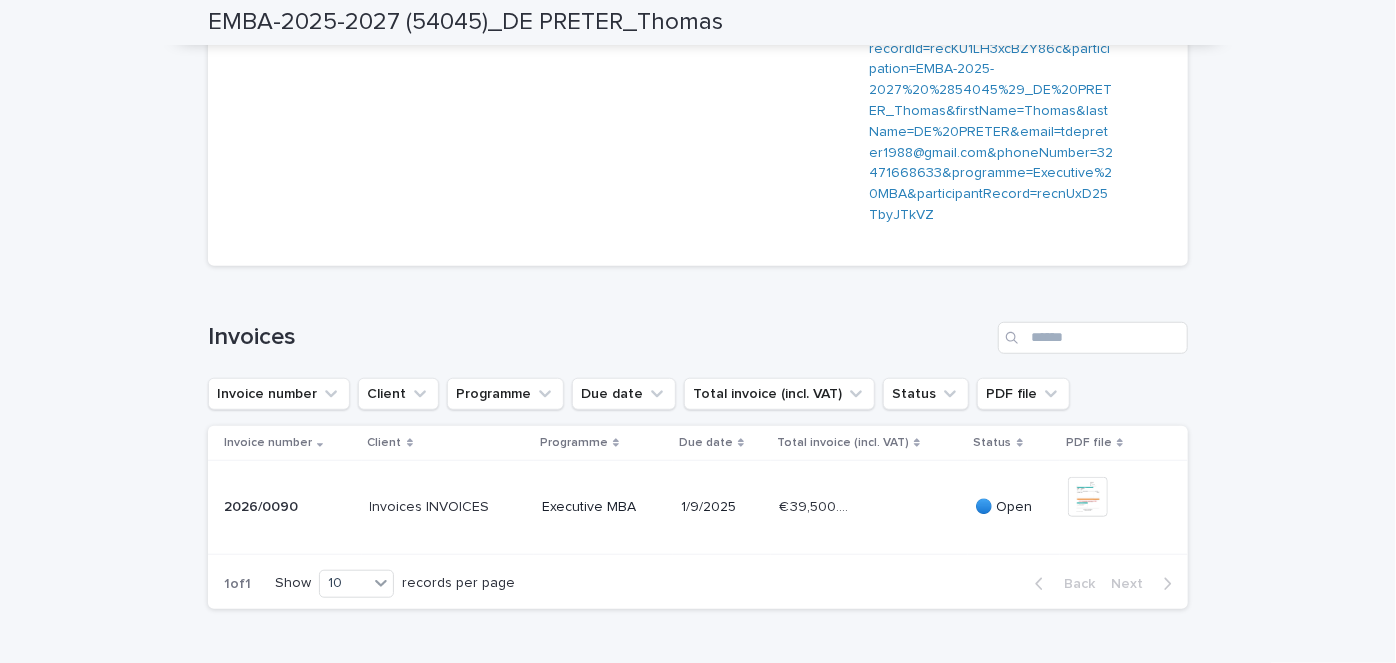 scroll, scrollTop: 0, scrollLeft: 0, axis: both 